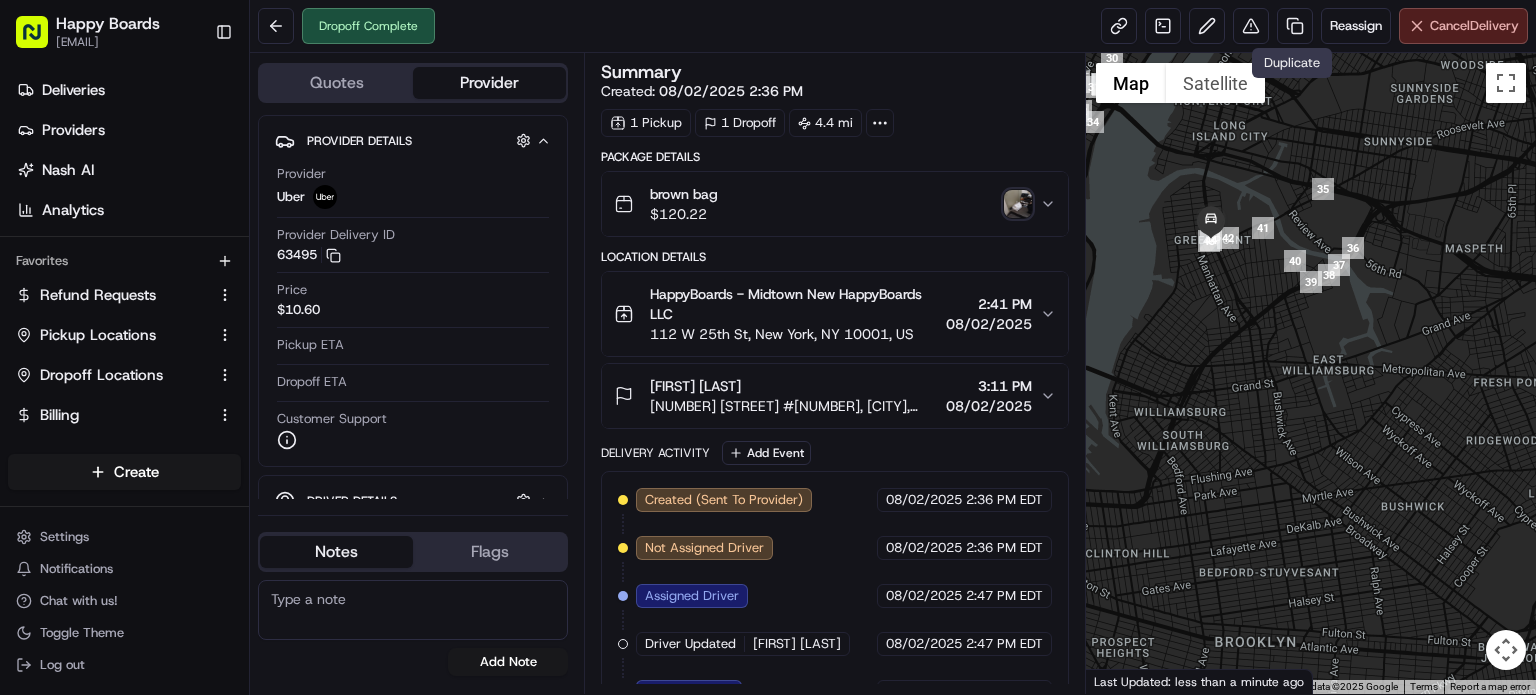scroll, scrollTop: 0, scrollLeft: 0, axis: both 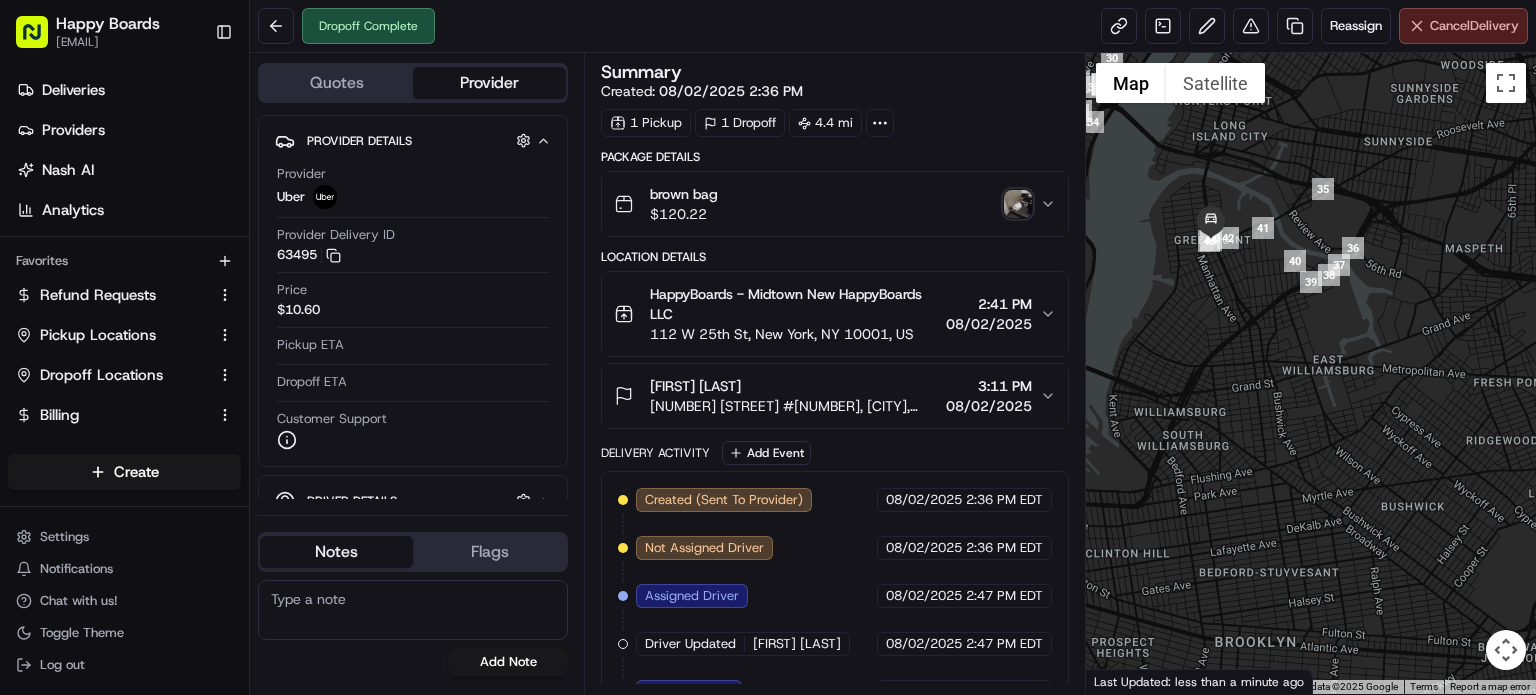 click on "Cancel  Delivery" at bounding box center [1474, 26] 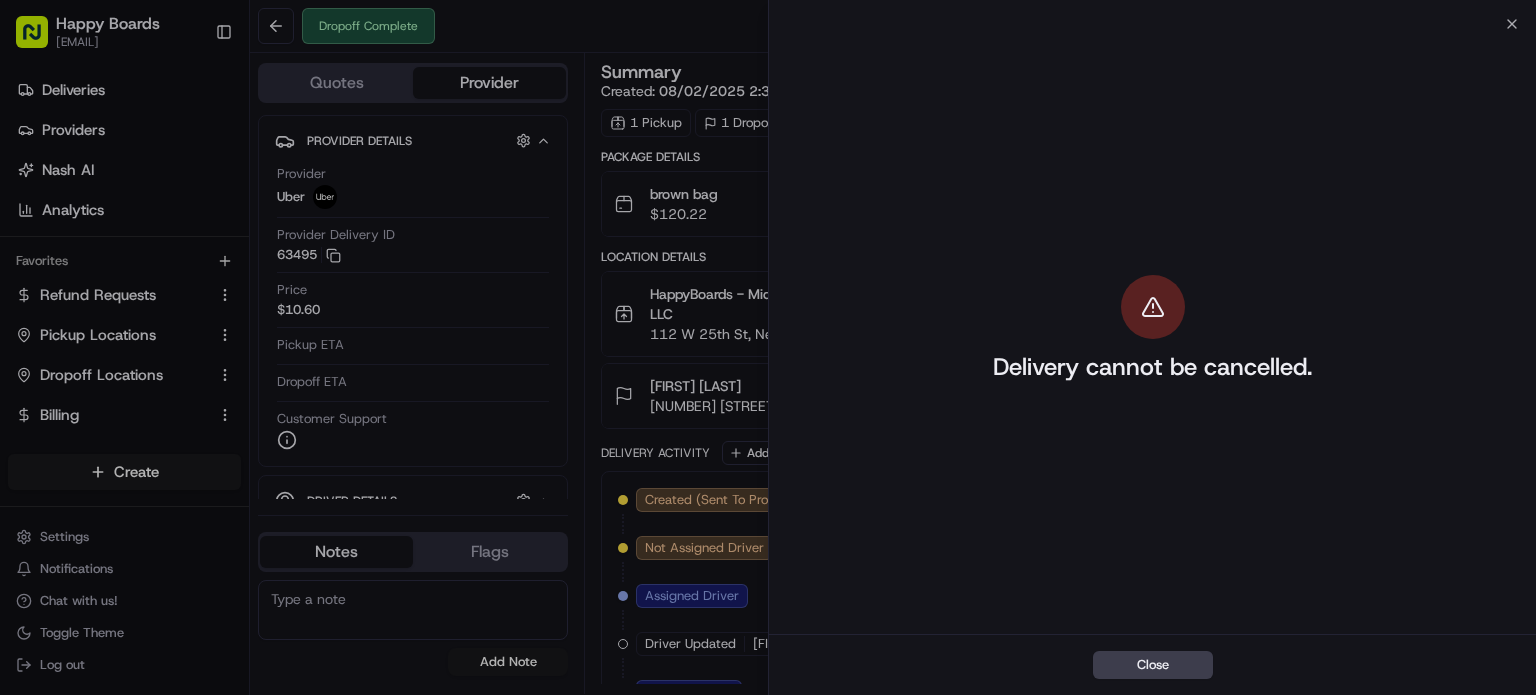 click on "Delivery cannot be cancelled." at bounding box center (1152, 329) 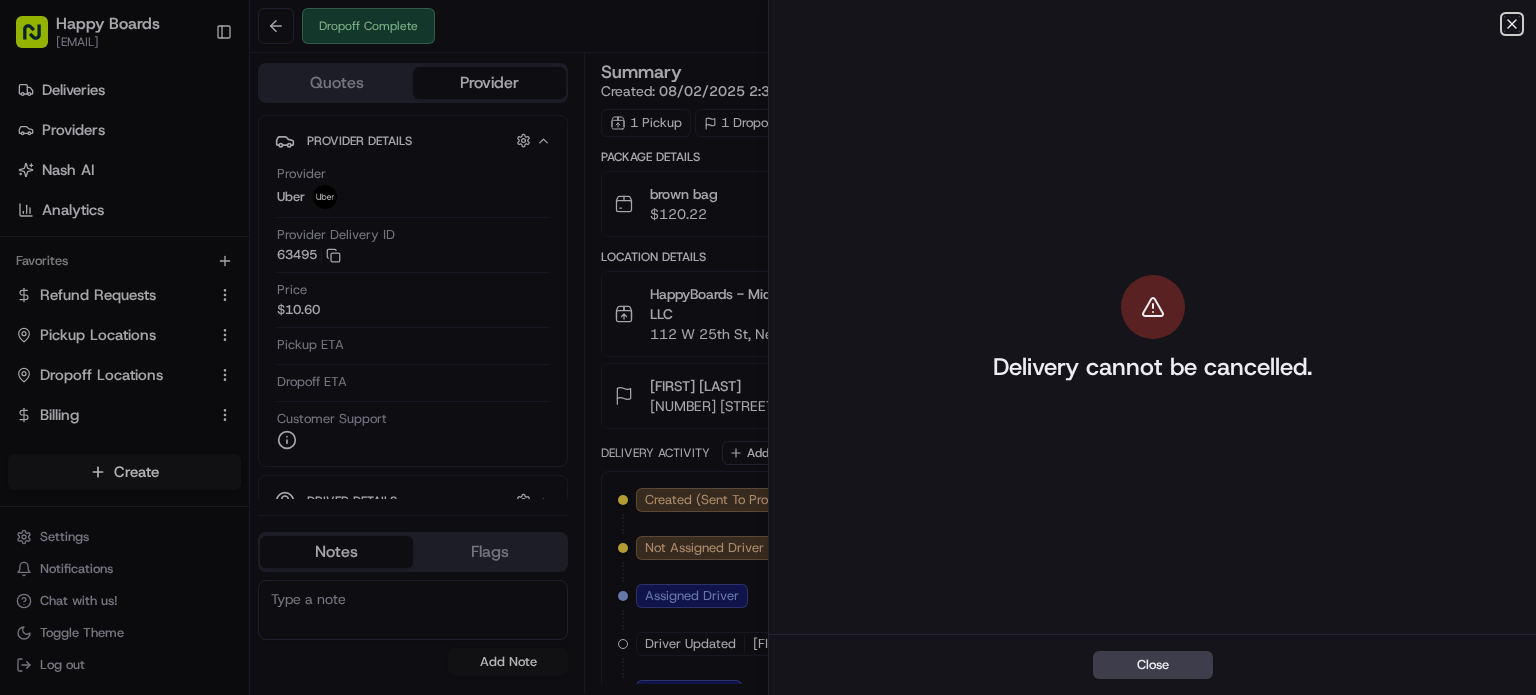click 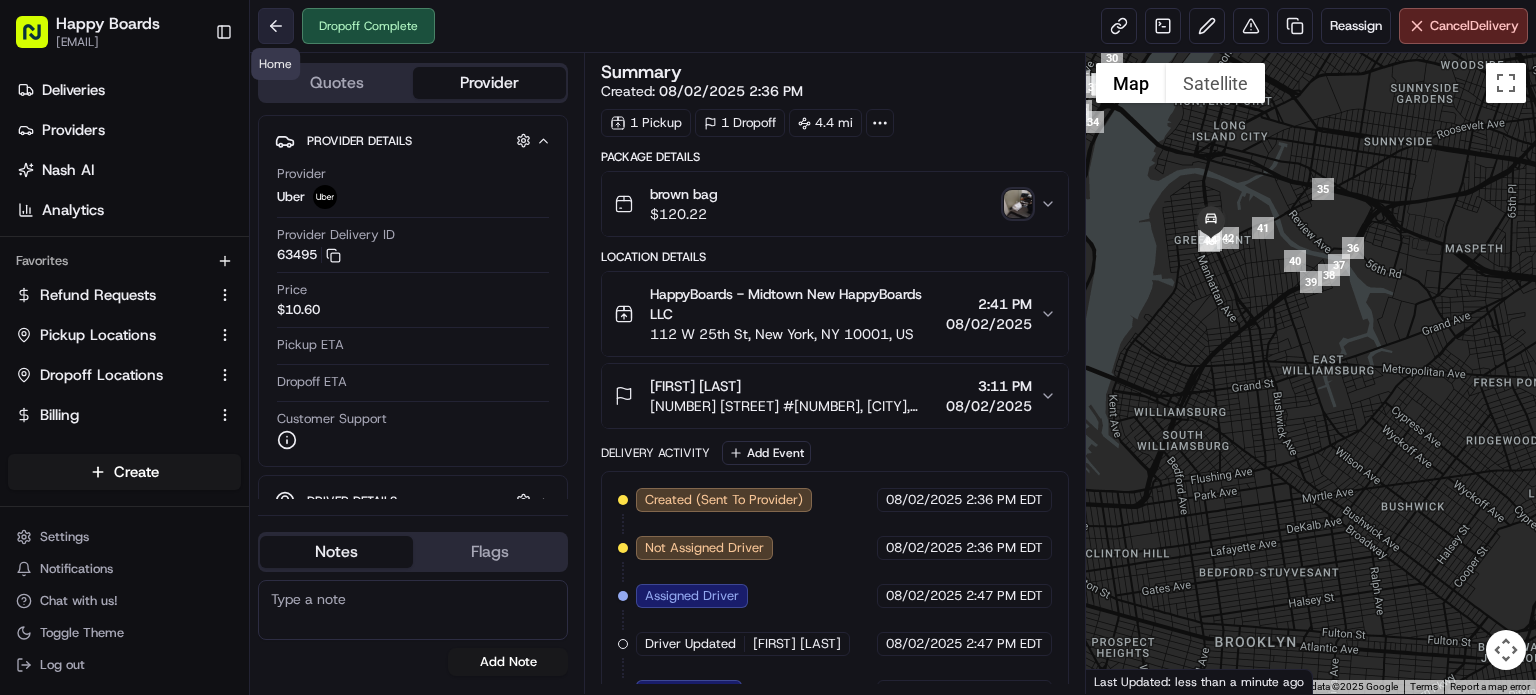 click at bounding box center (276, 26) 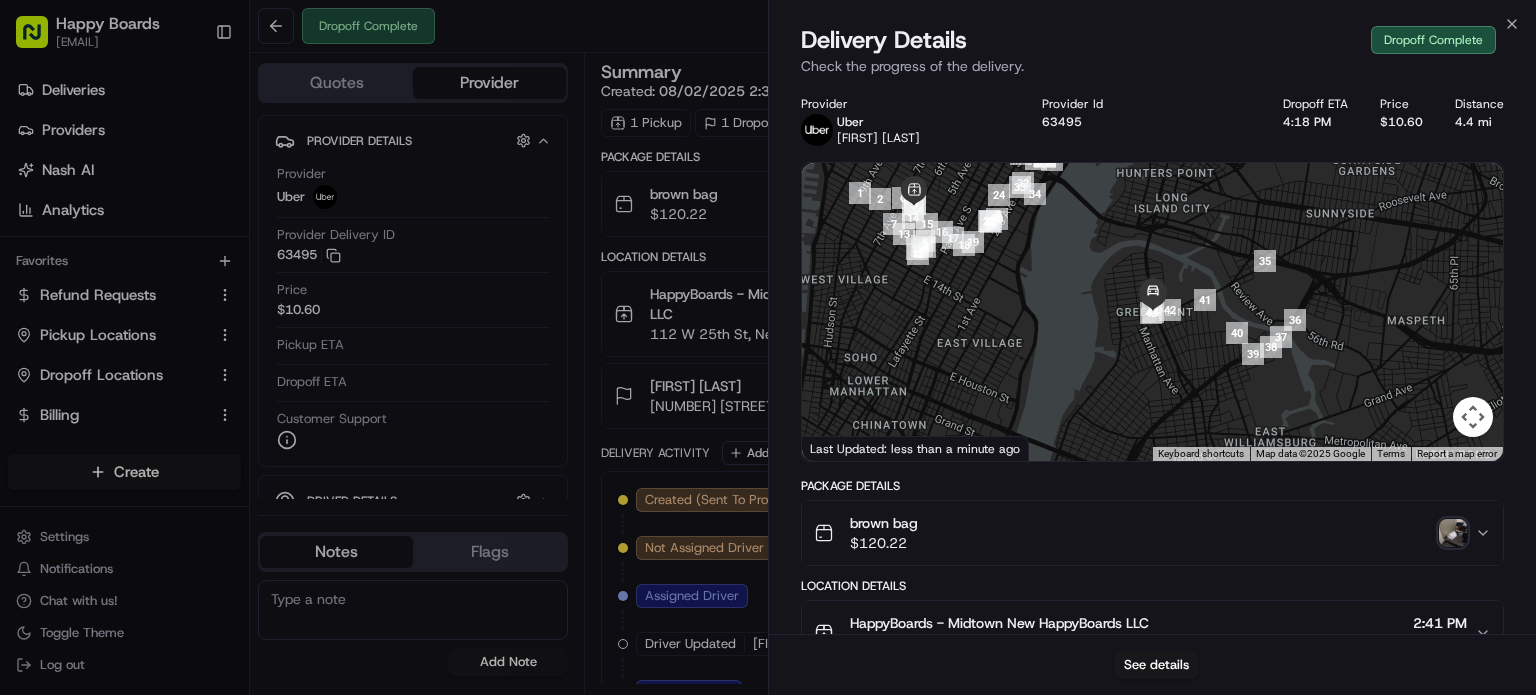 scroll, scrollTop: 0, scrollLeft: 0, axis: both 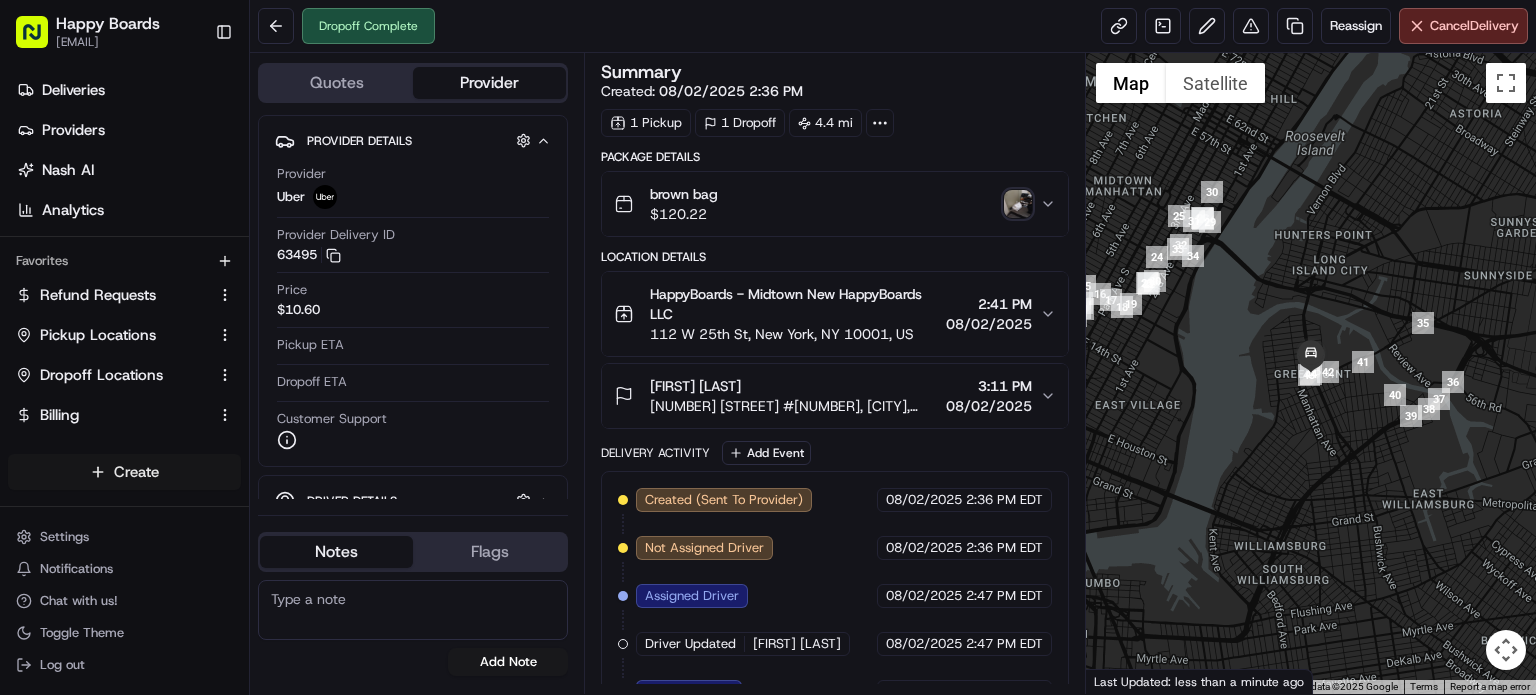 click on "Happy Boards ankit@a7v.co Toggle Sidebar Deliveries Providers Nash AI Analytics Favorites Refund Requests Pickup Locations Dropoff Locations Billing Main Menu Members & Organization Organization Users Roles Preferences Customization Tracking Orchestration Automations Dispatch Strategy Locations Pickup Locations Dropoff Locations Billing Billing Refund Requests Integrations Notification Triggers Webhooks API Keys Request Logs Create Settings Notifications Chat with us! Toggle Theme Log out Dropoff Complete Reassign Cancel  Delivery Quotes Provider Provider Details Hidden ( 1 ) Provider Uber   Provider Delivery ID 63495 Copy  del_3OMN50gmR7GjTRlWLmY0lQ 63495 Price $10.60 Pickup ETA Dropoff ETA Customer Support Driver Details Hidden ( 6 ) Name CRISTIHAN O. Pickup Phone Number +1 312 766 6835 ext. 44983618 Dropoff Phone Number +1 929 416 4883 Tip $11.36 Type car Model Elantra Year Color black Notes Flags ankit@a7v.co nelson@a7v.co kitchen@a7v.co Add Note ankit@a7v.co nelson@a7v.co kitchen@a7v.co" at bounding box center (768, 347) 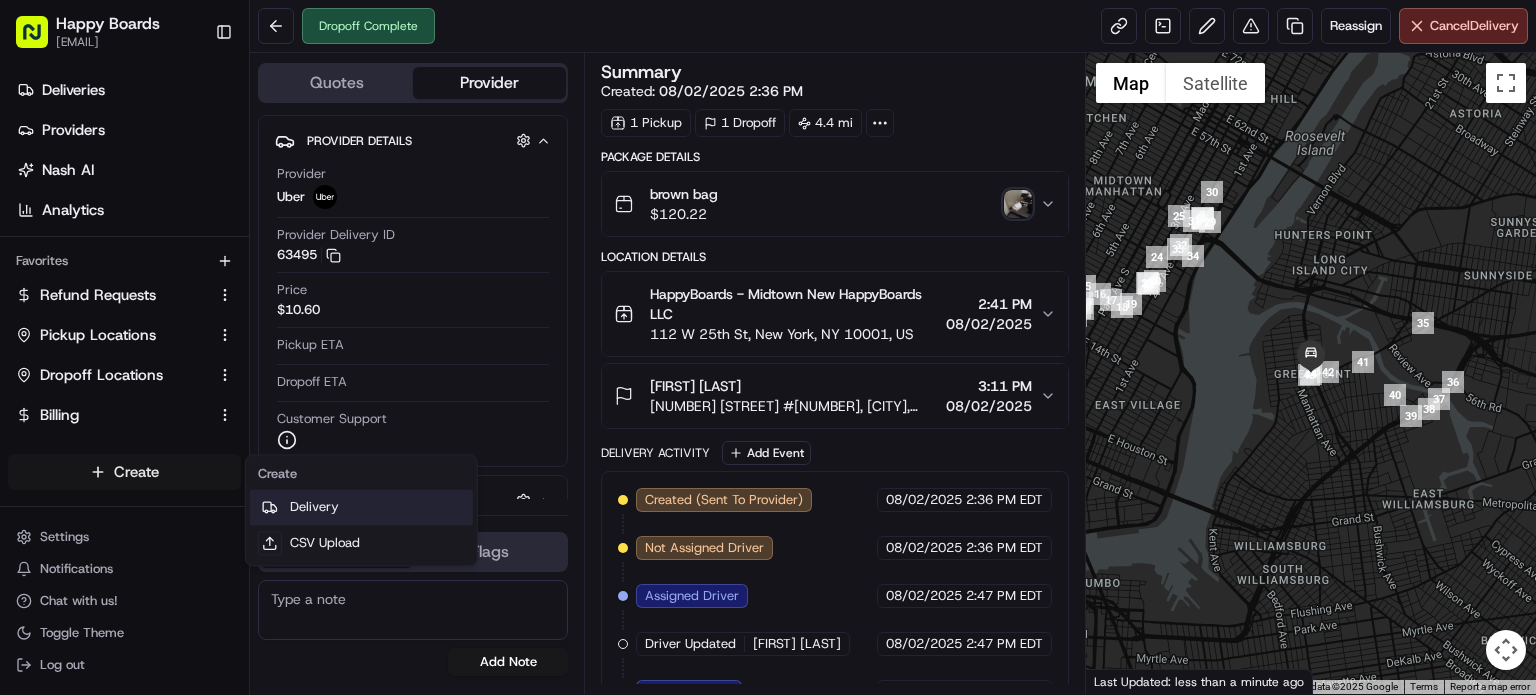 click on "Delivery" at bounding box center [361, 507] 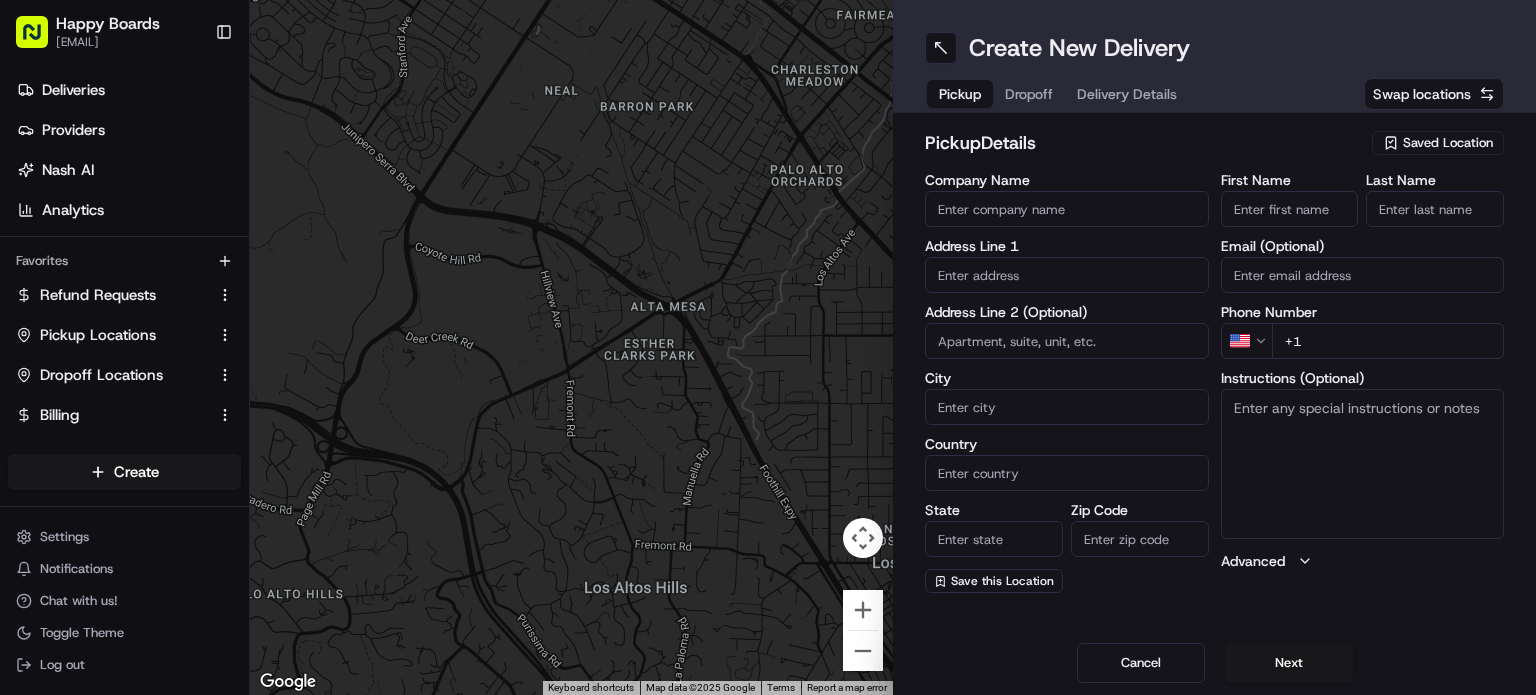 click on "Swap locations" at bounding box center [1422, 94] 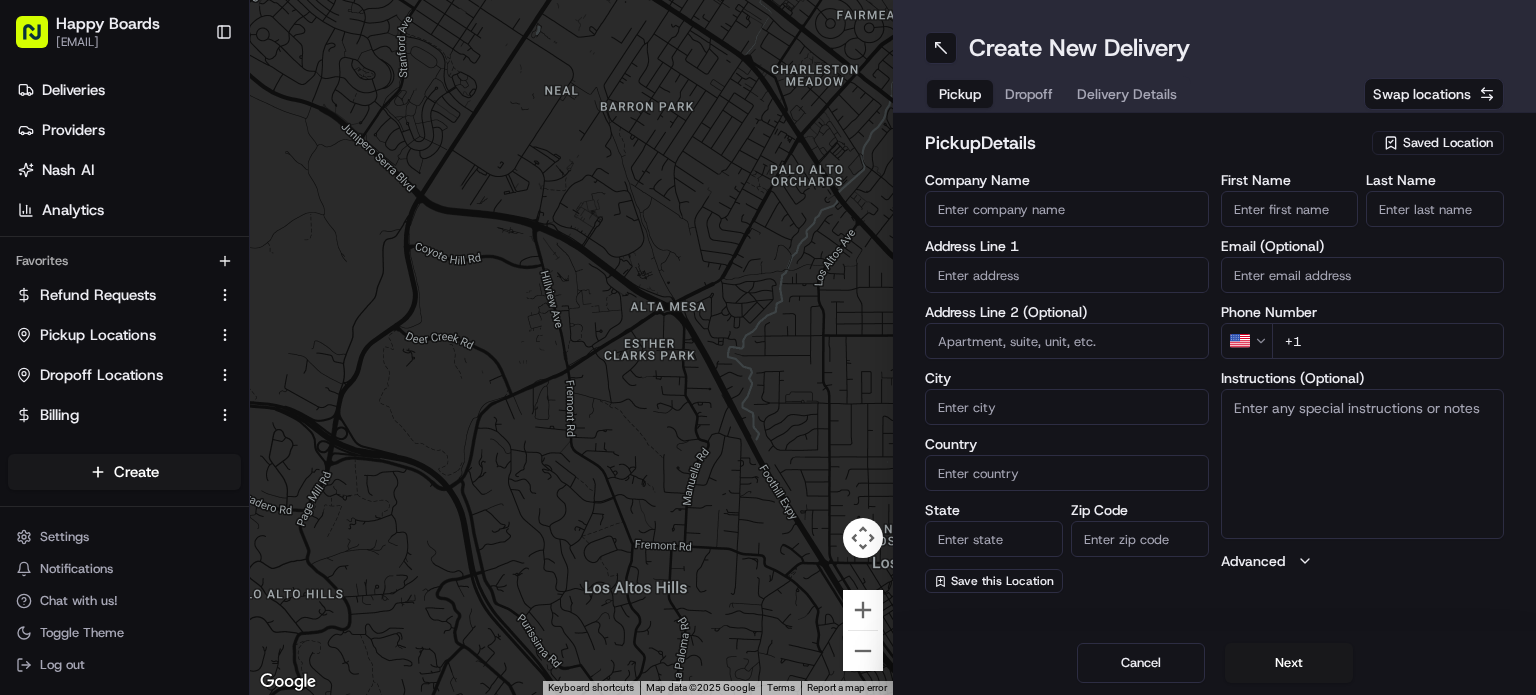 click on "Saved Location" at bounding box center [1448, 143] 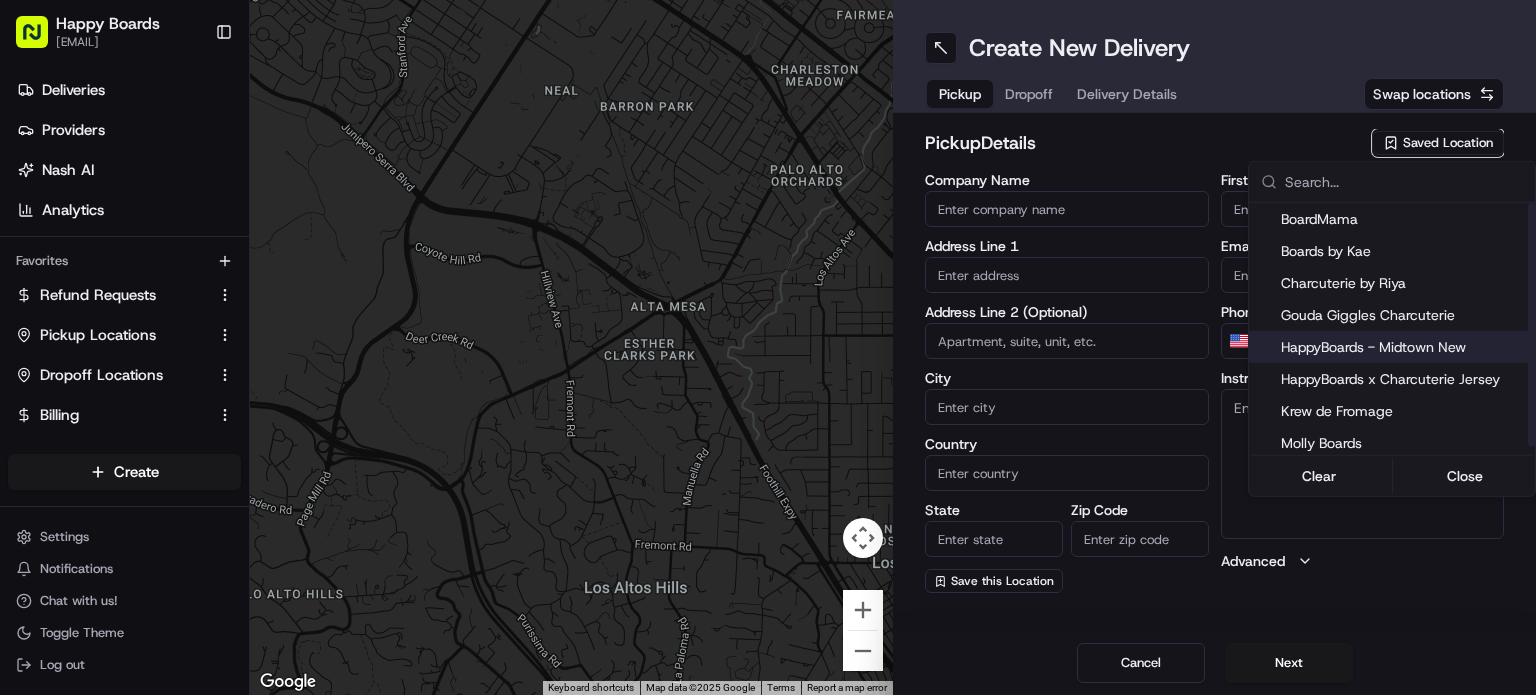 click on "HappyBoards - Midtown New" at bounding box center [1404, 347] 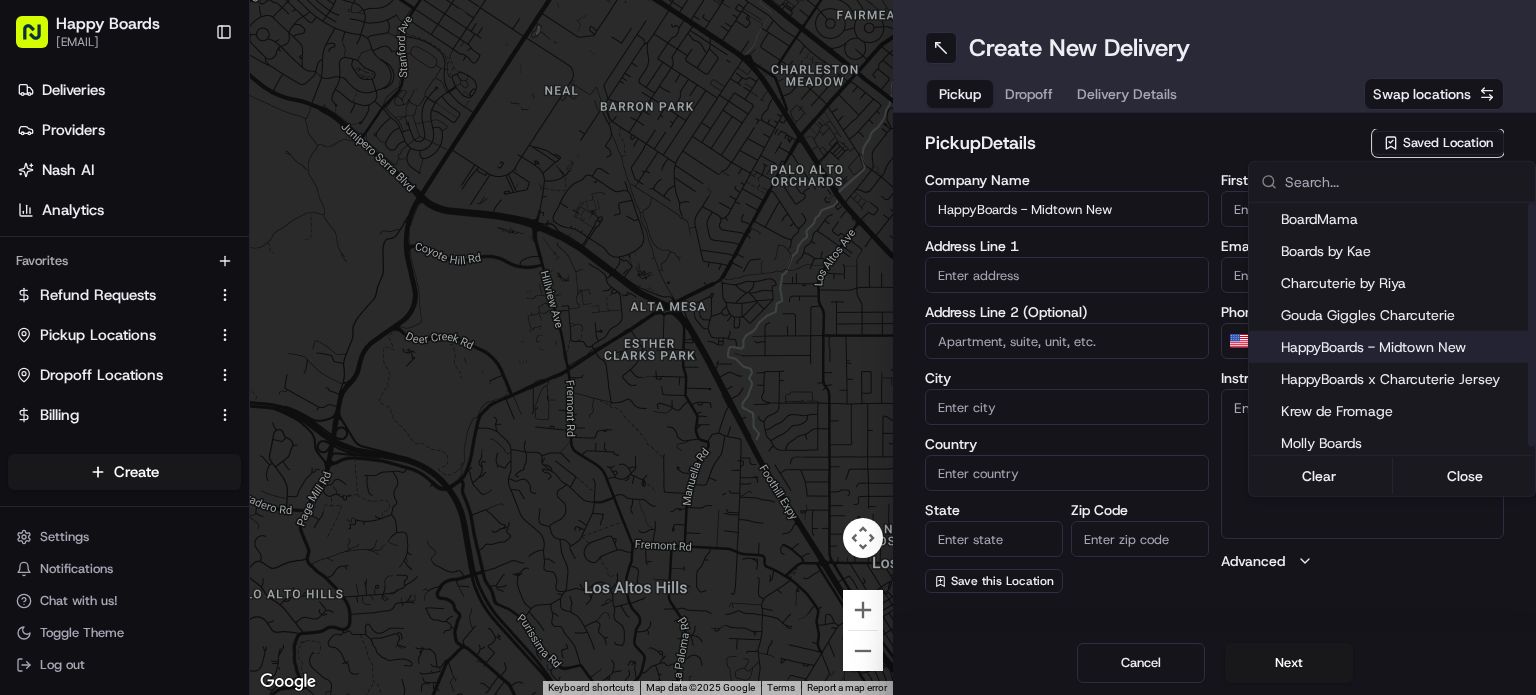 type on "112 W 25th St" 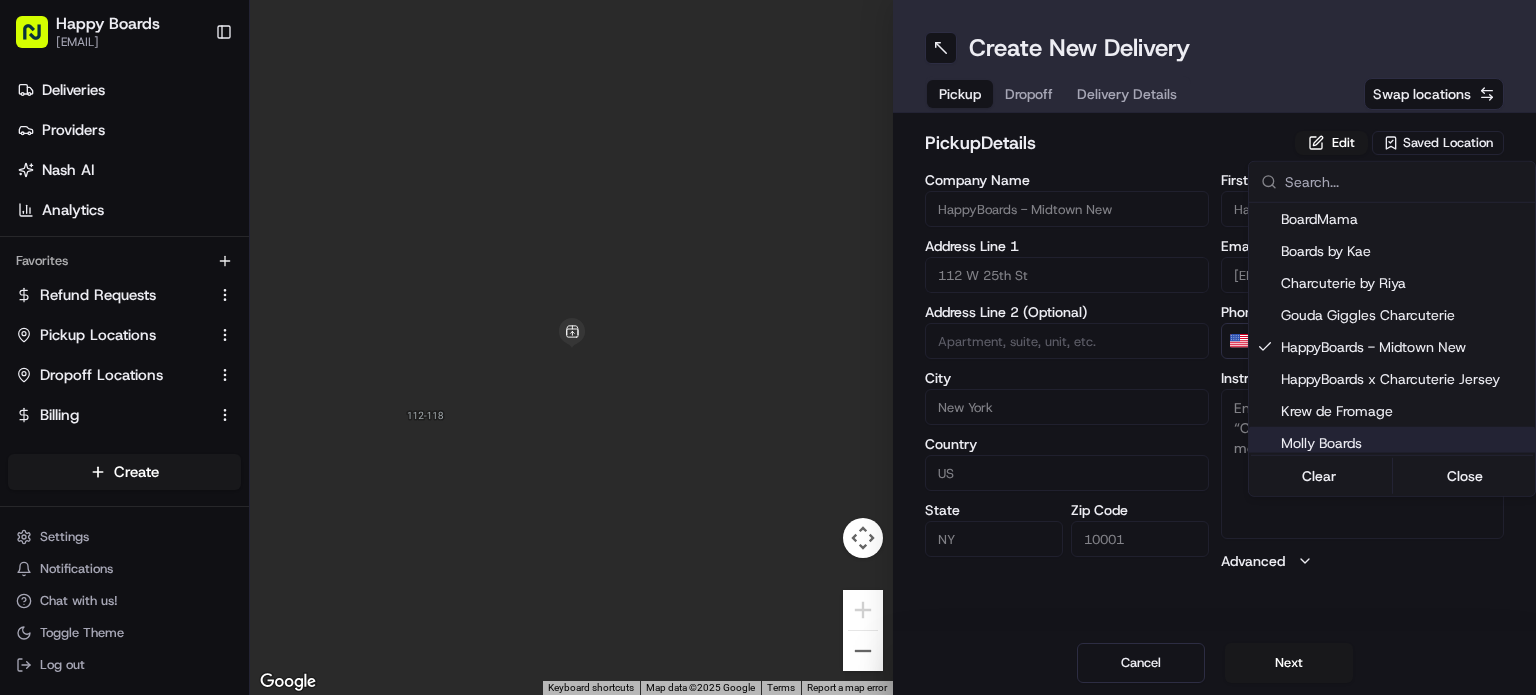 click on "Happy Boards ankit@a7v.co Toggle Sidebar Deliveries Providers Nash AI Analytics Favorites Refund Requests Pickup Locations Dropoff Locations Billing Main Menu Members & Organization Organization Users Roles Preferences Customization Tracking Orchestration Automations Dispatch Strategy Locations Pickup Locations Dropoff Locations Billing Billing Refund Requests Integrations Notification Triggers Webhooks API Keys Request Logs Create Settings Notifications Chat with us! Toggle Theme Log out ← Move left → Move right ↑ Move up ↓ Move down + Zoom in - Zoom out Home Jump left by 75% End Jump right by 75% Page Up Jump up by 75% Page Down Jump down by 75% Keyboard shortcuts Map Data Map data ©2025 Google Map data ©2025 Google 2 m  Click to toggle between metric and imperial units Terms Report a map error Create New Delivery Pickup Dropoff Delivery Details Swap locations pickup  Details  Edit Saved Location Company Name HappyBoards - Midtown New Address Line 1 112 W 25th St City New York US" at bounding box center [768, 347] 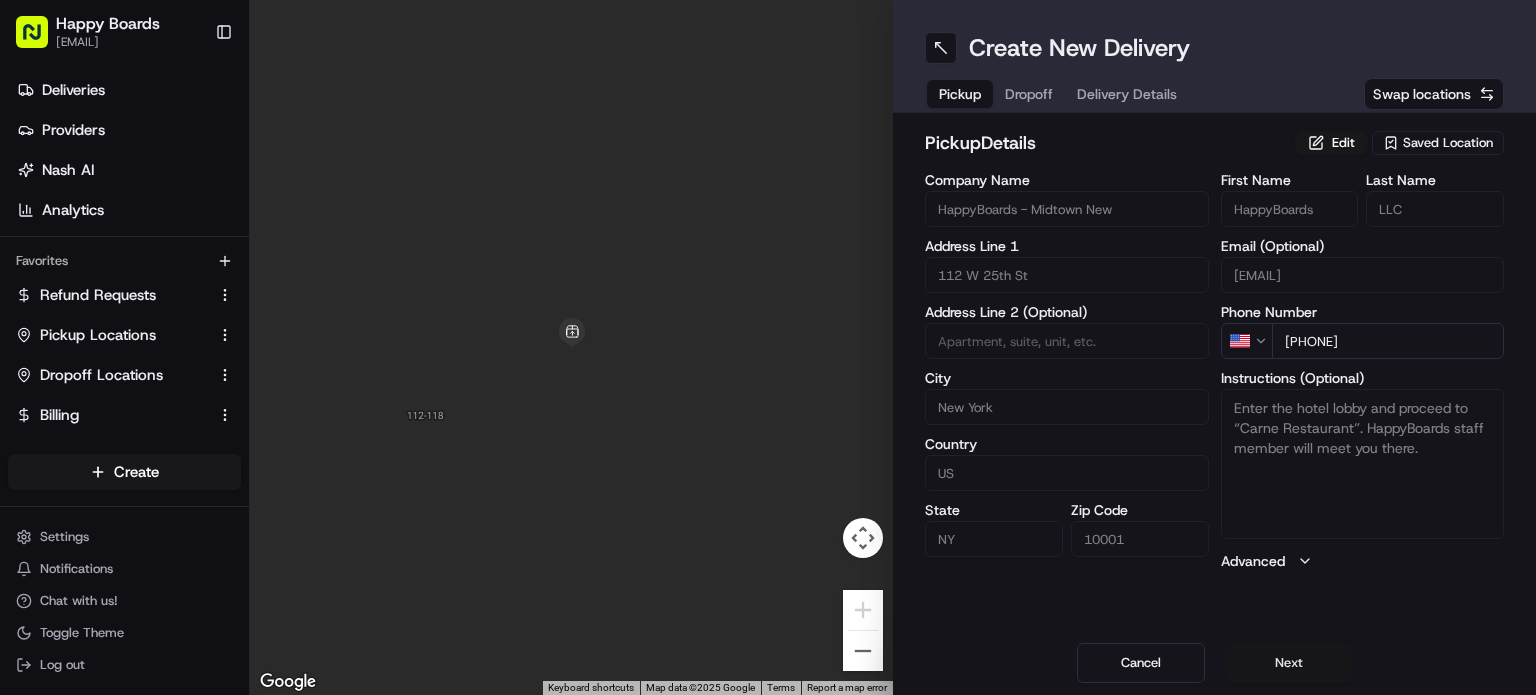 click on "Next" at bounding box center [1289, 663] 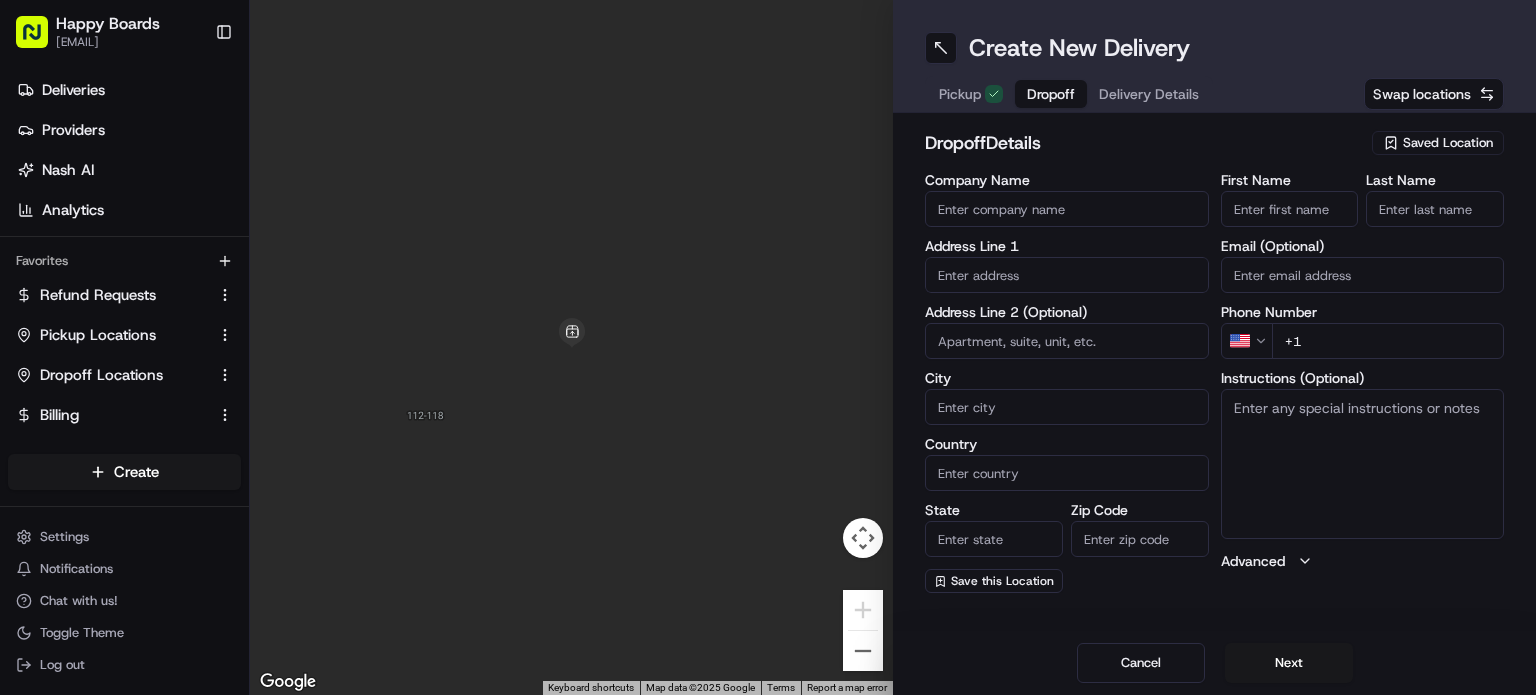 click on "Company Name" at bounding box center [1067, 209] 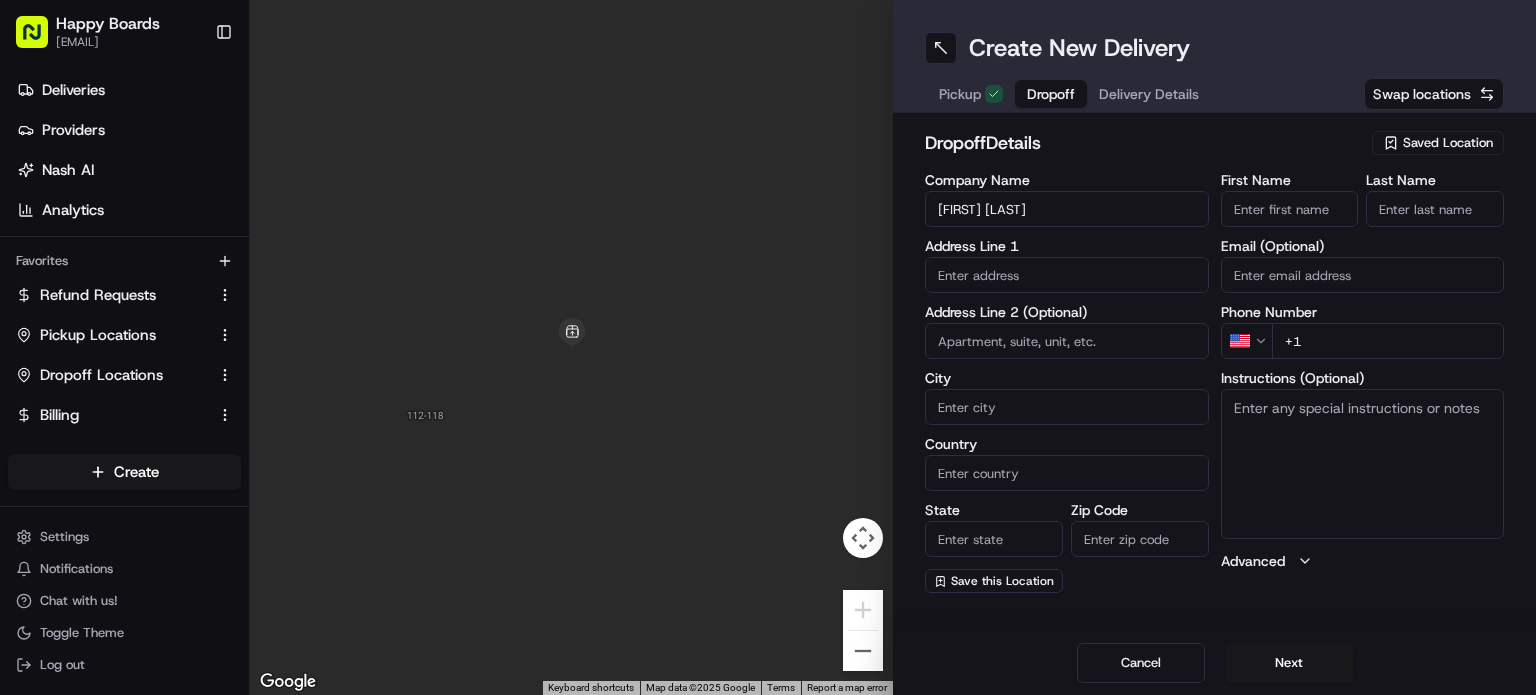 type on "[FIRST] [LAST]" 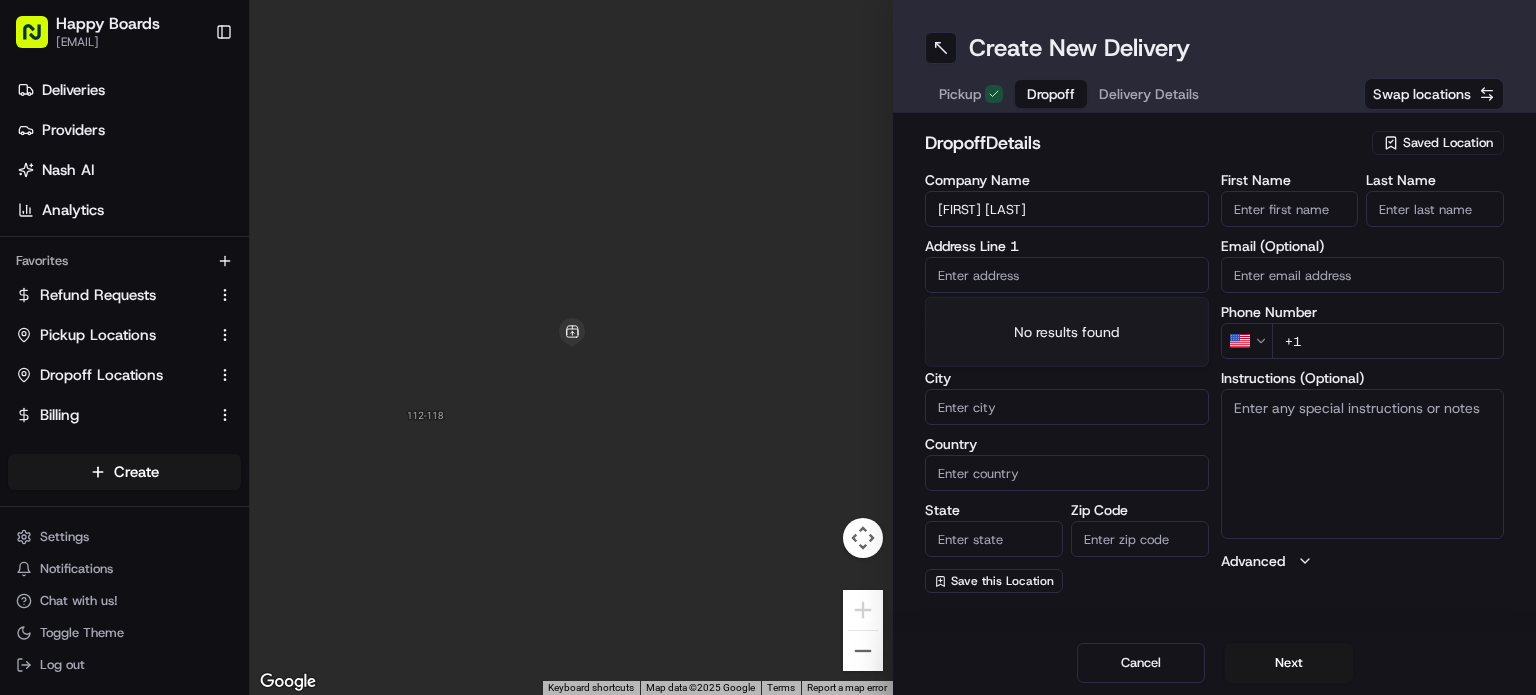 click at bounding box center [1067, 275] 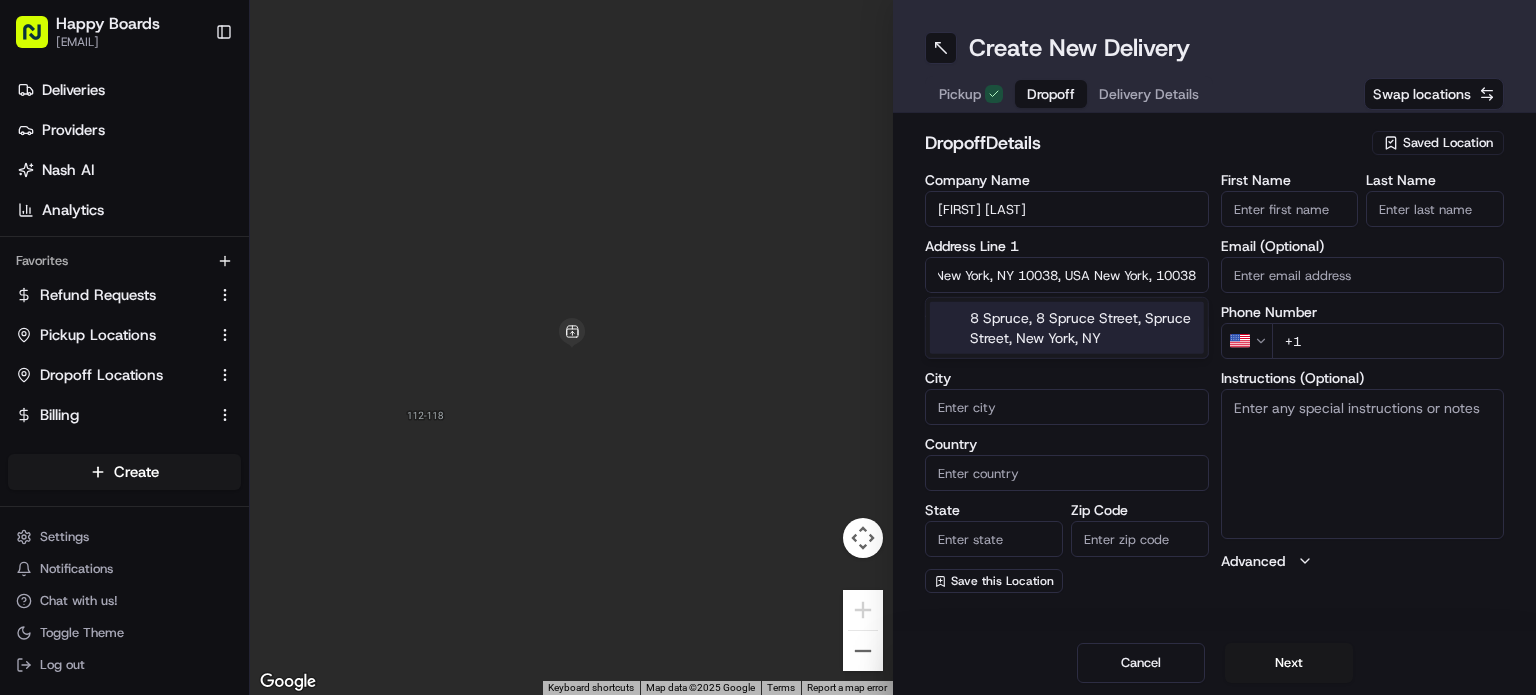 click on "8 Spruce, 8 Spruce Street, Spruce Street, New York, NY" at bounding box center [1067, 328] 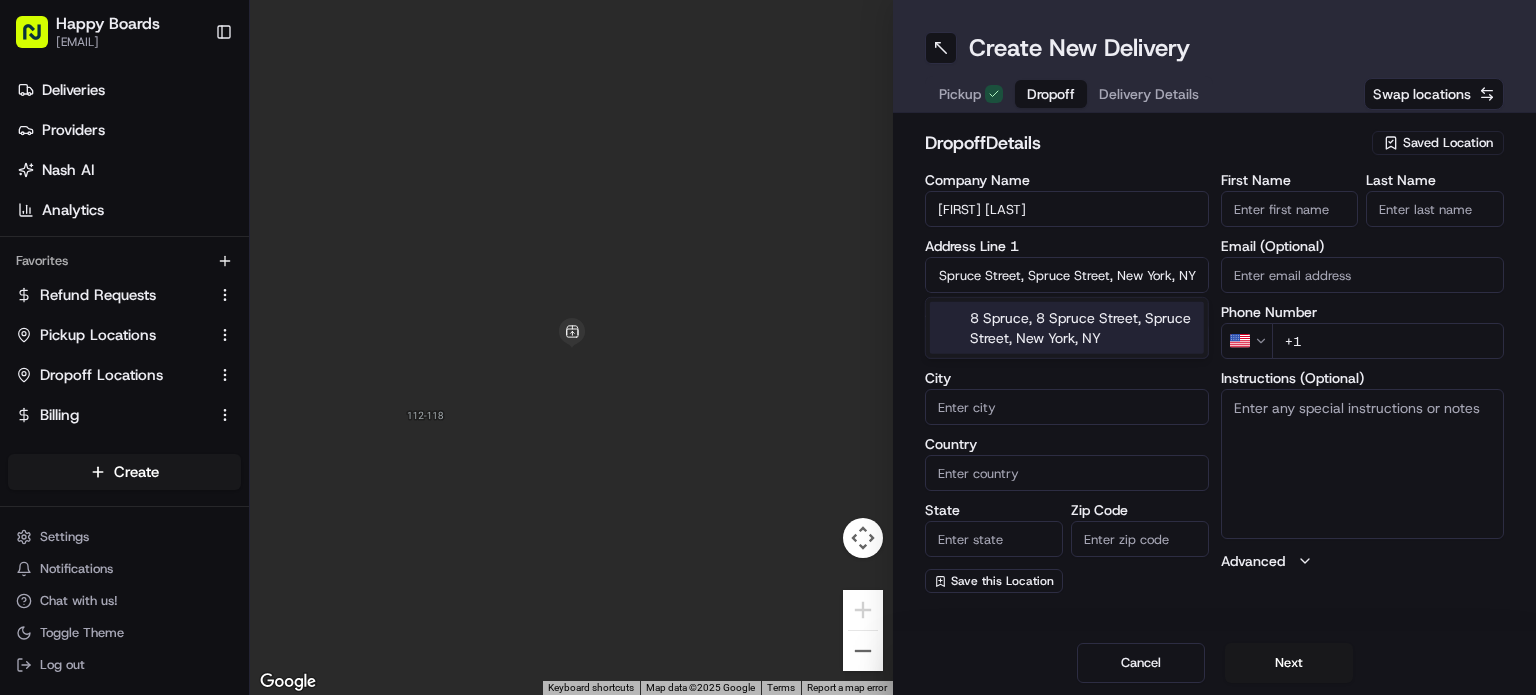 scroll, scrollTop: 0, scrollLeft: 74, axis: horizontal 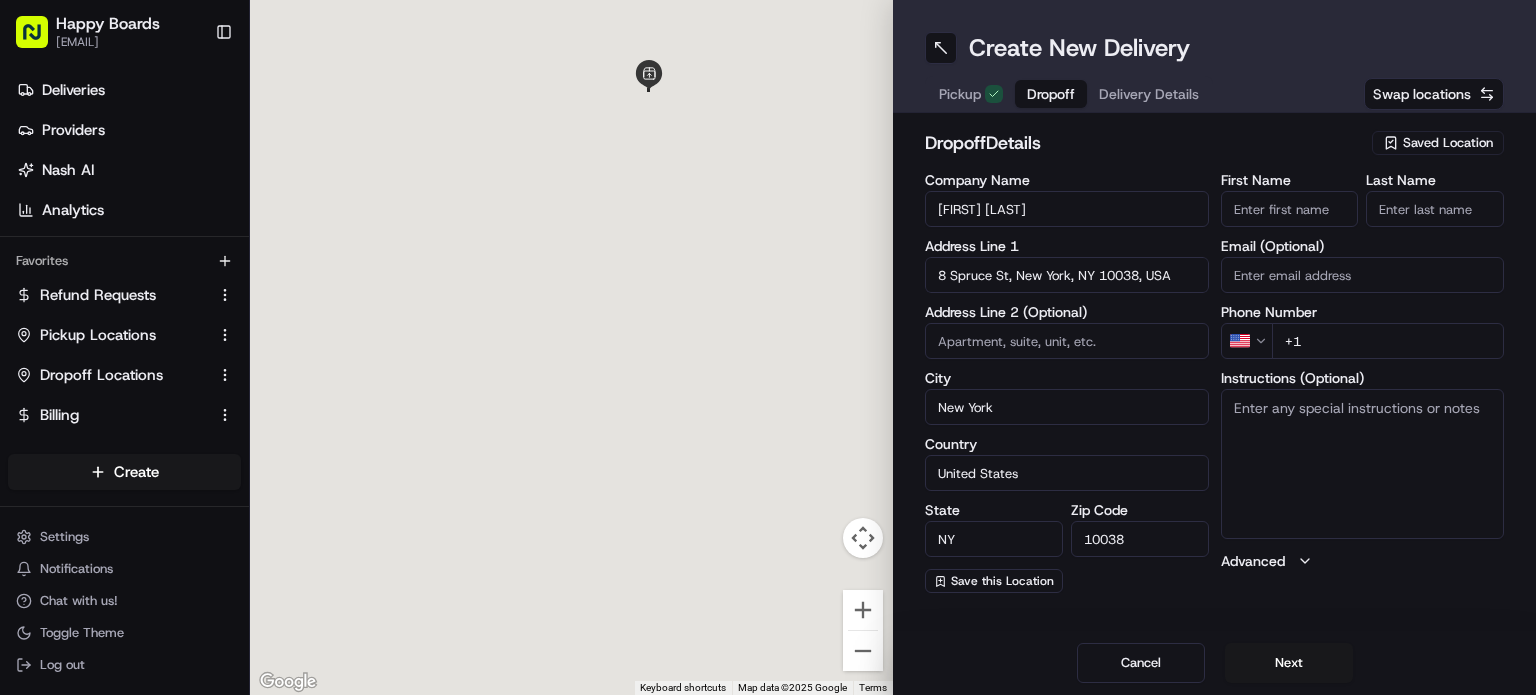 type on "8 Spruce Street" 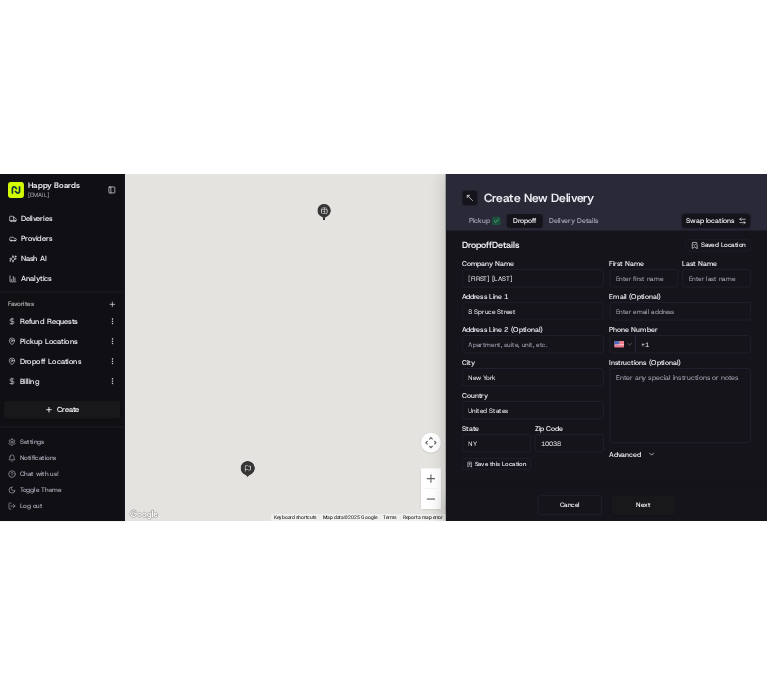 scroll, scrollTop: 0, scrollLeft: 0, axis: both 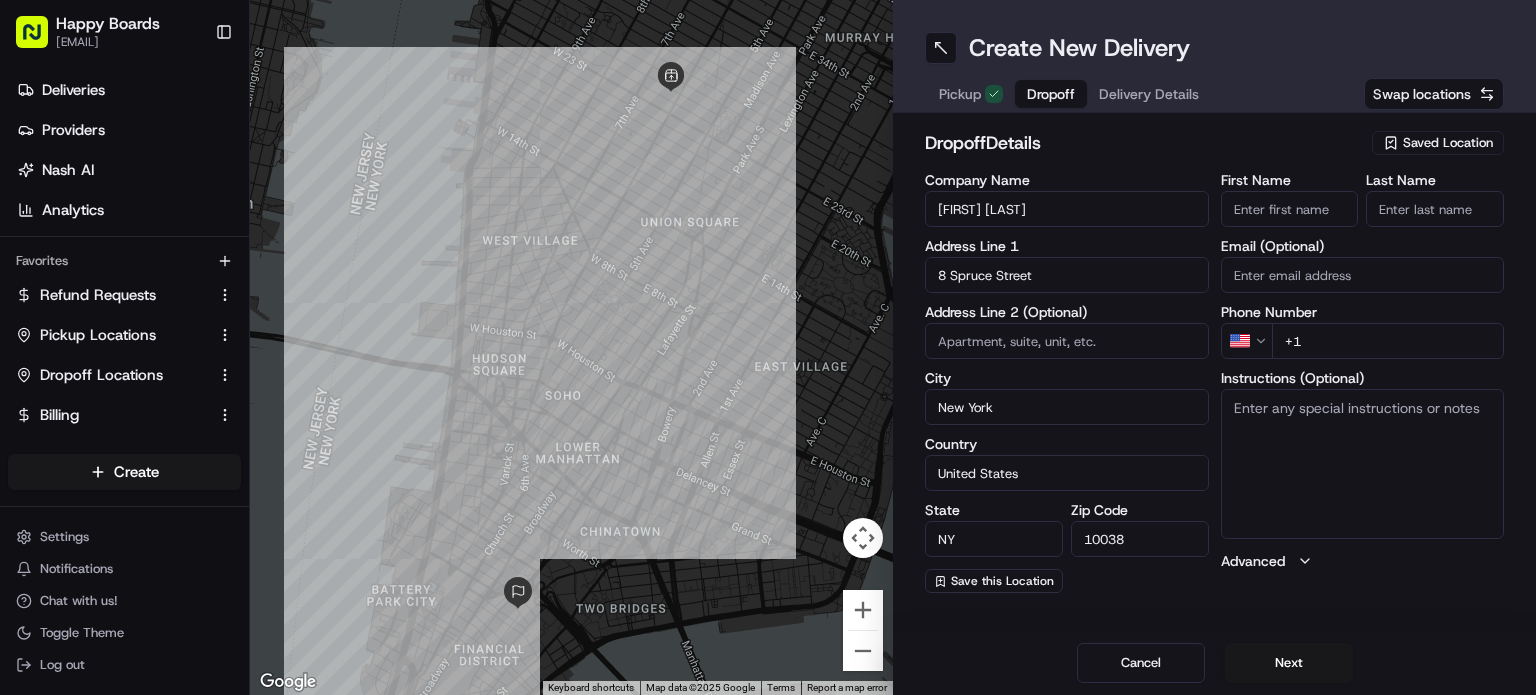 click at bounding box center (1067, 341) 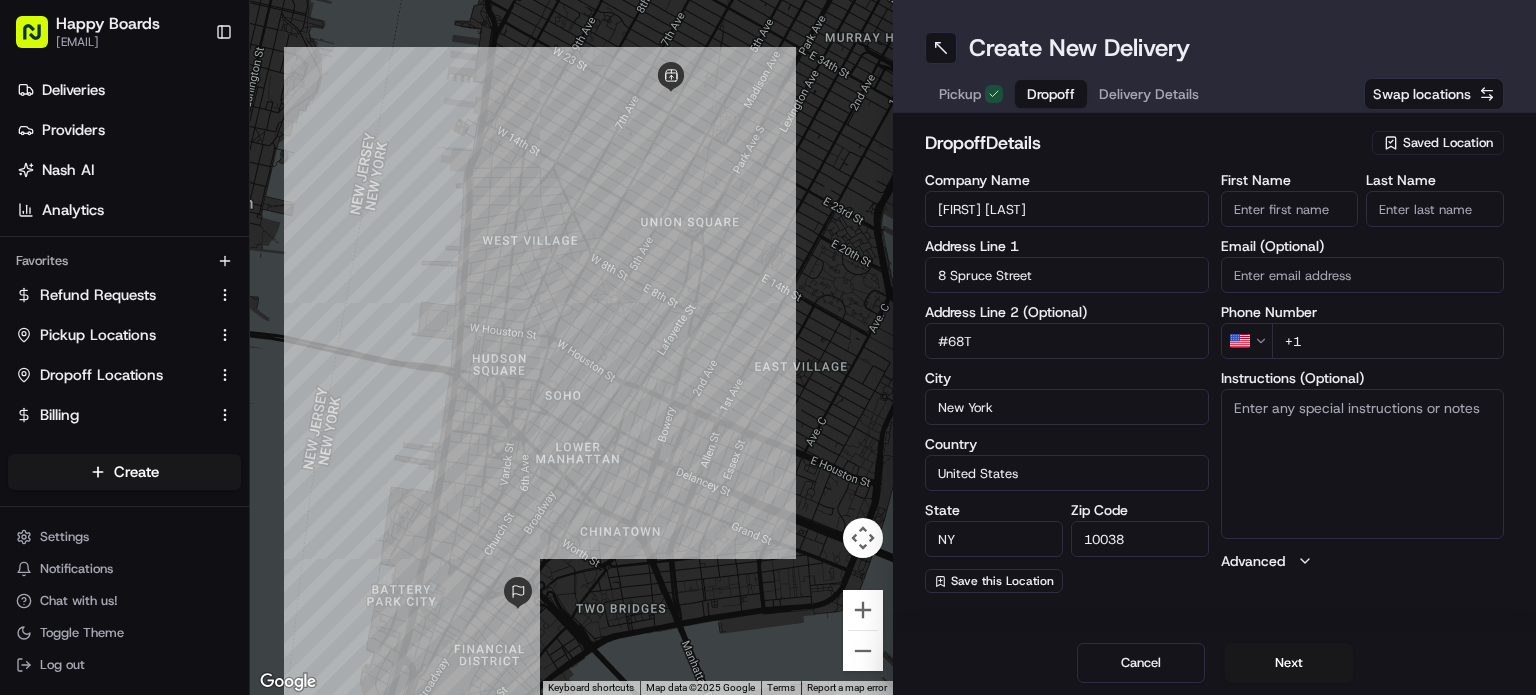 type on "#68T" 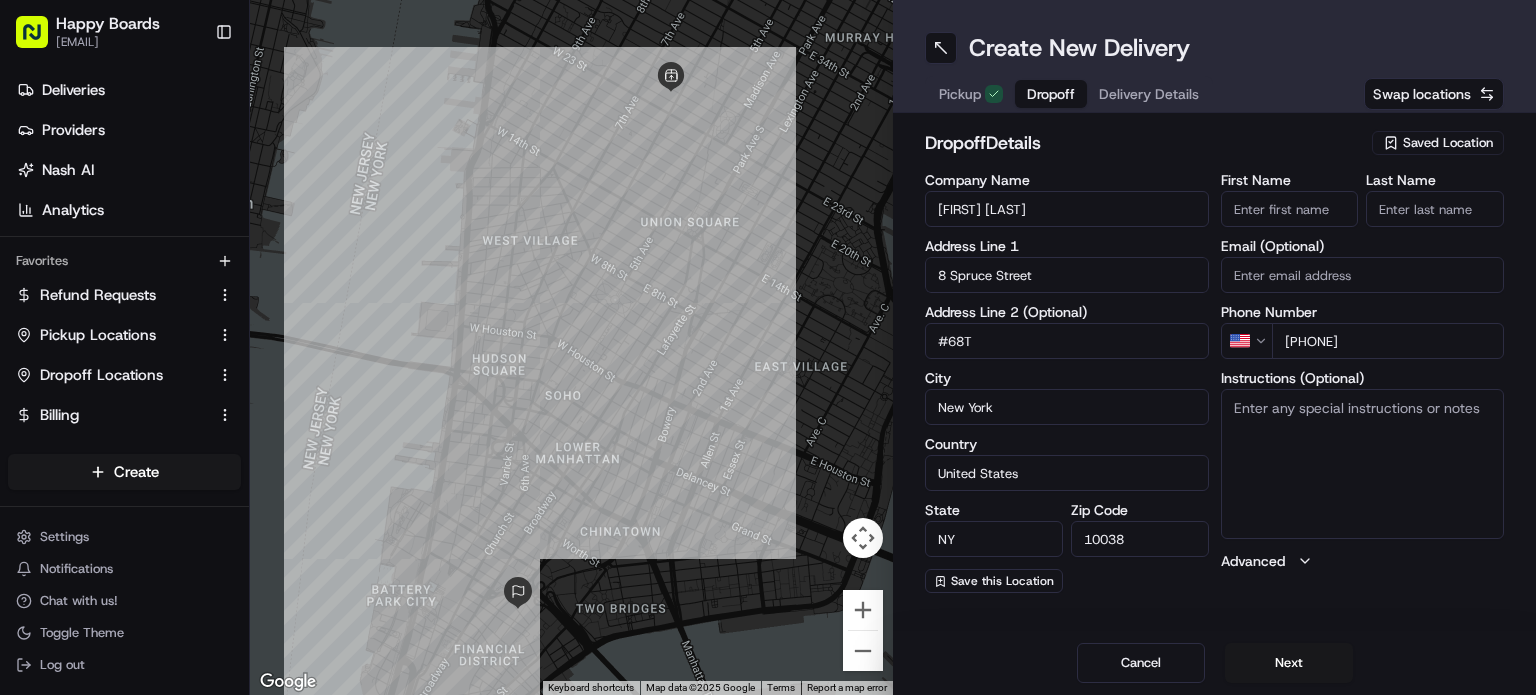 type on "+1 917 288 3411" 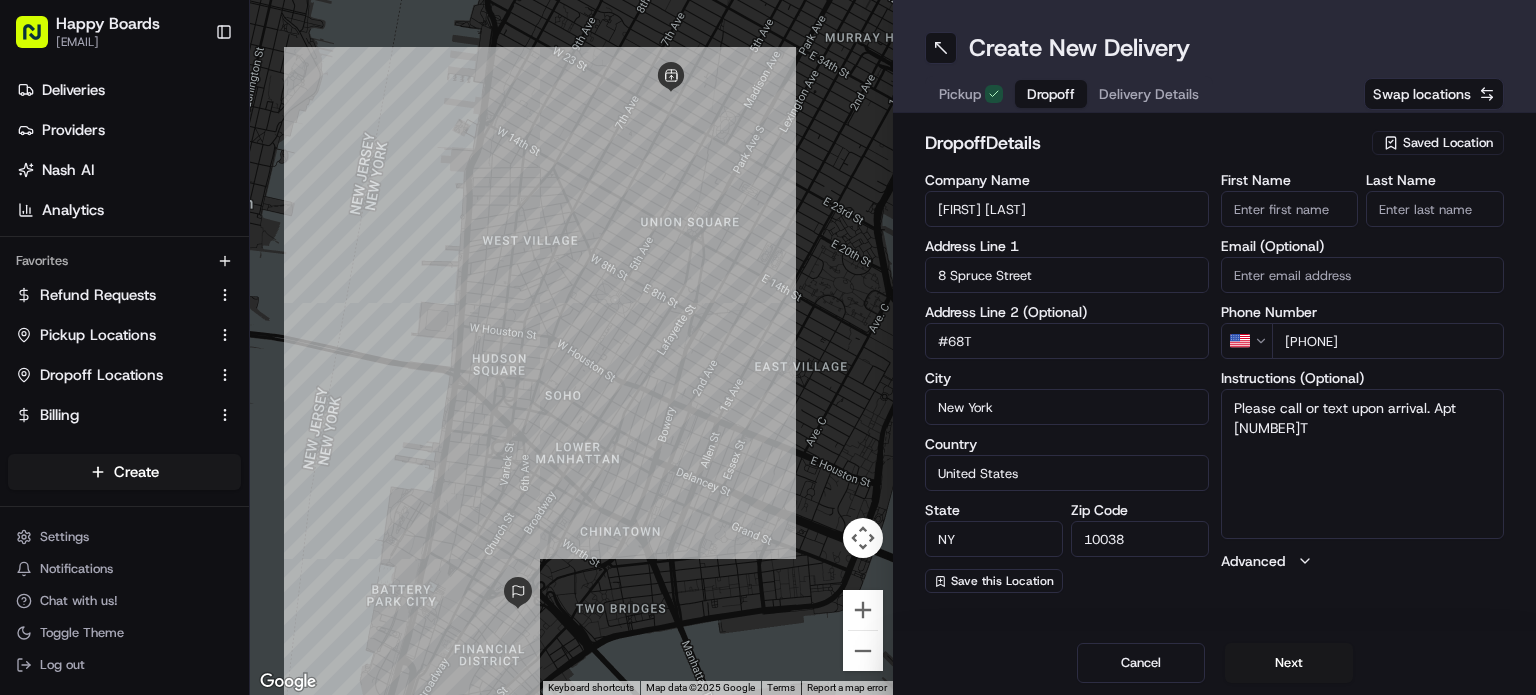 type on "Please call or text upon arrival. Apt 68T" 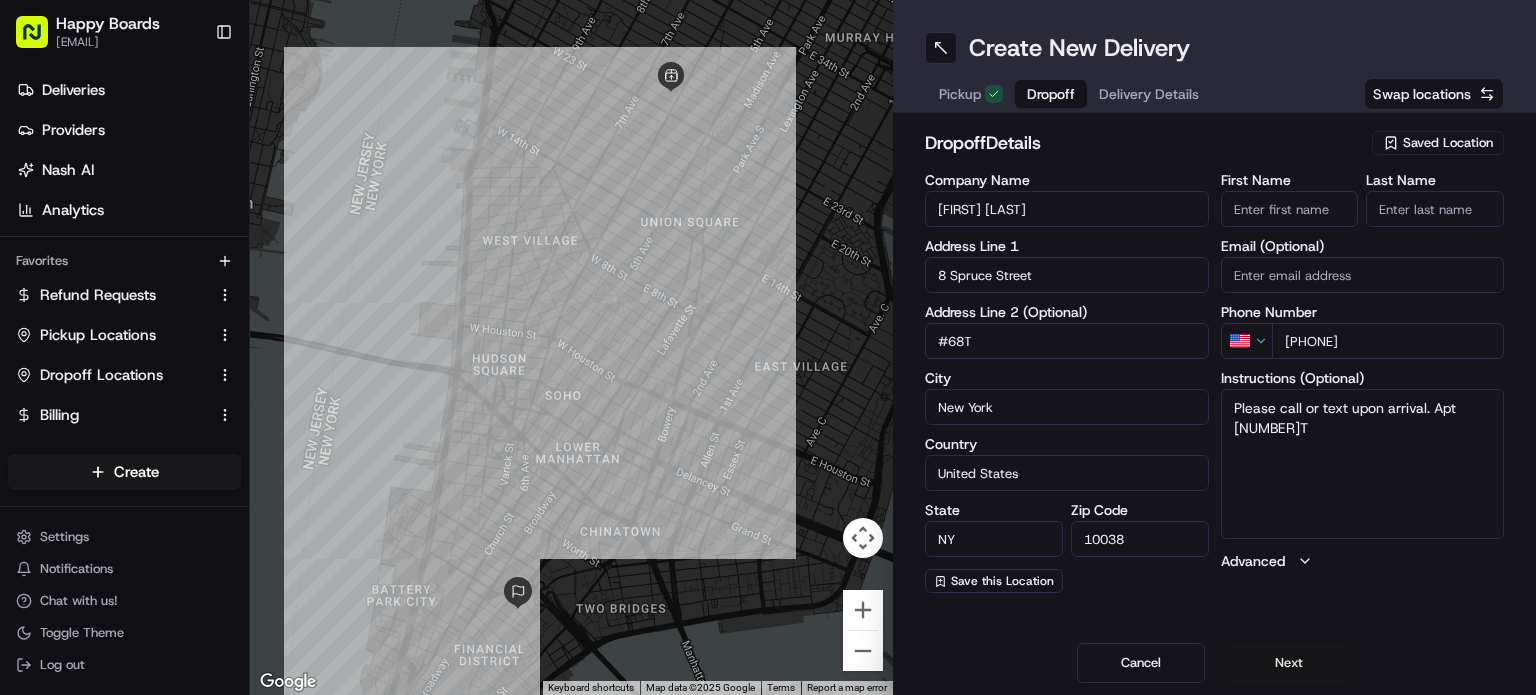 click on "Next" at bounding box center (1289, 663) 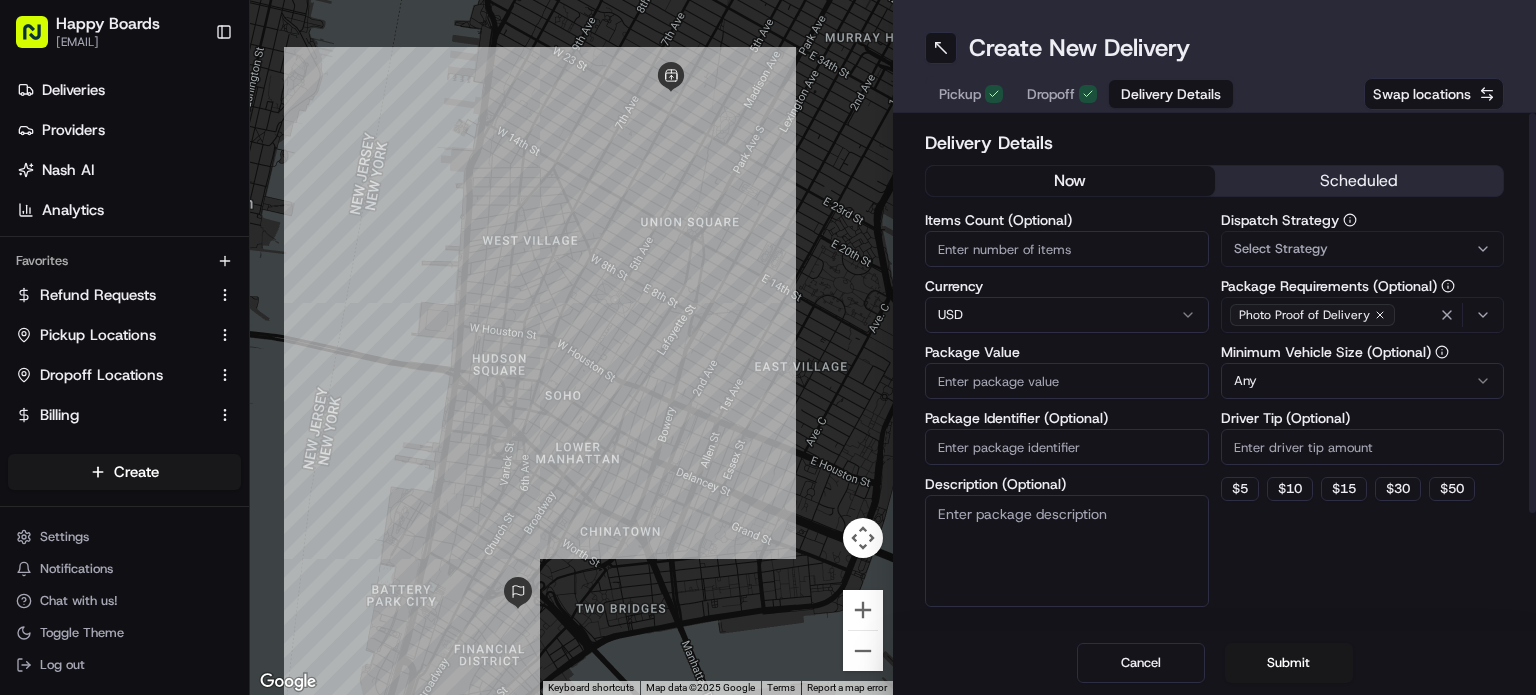 click on "Package Value" at bounding box center (1067, 381) 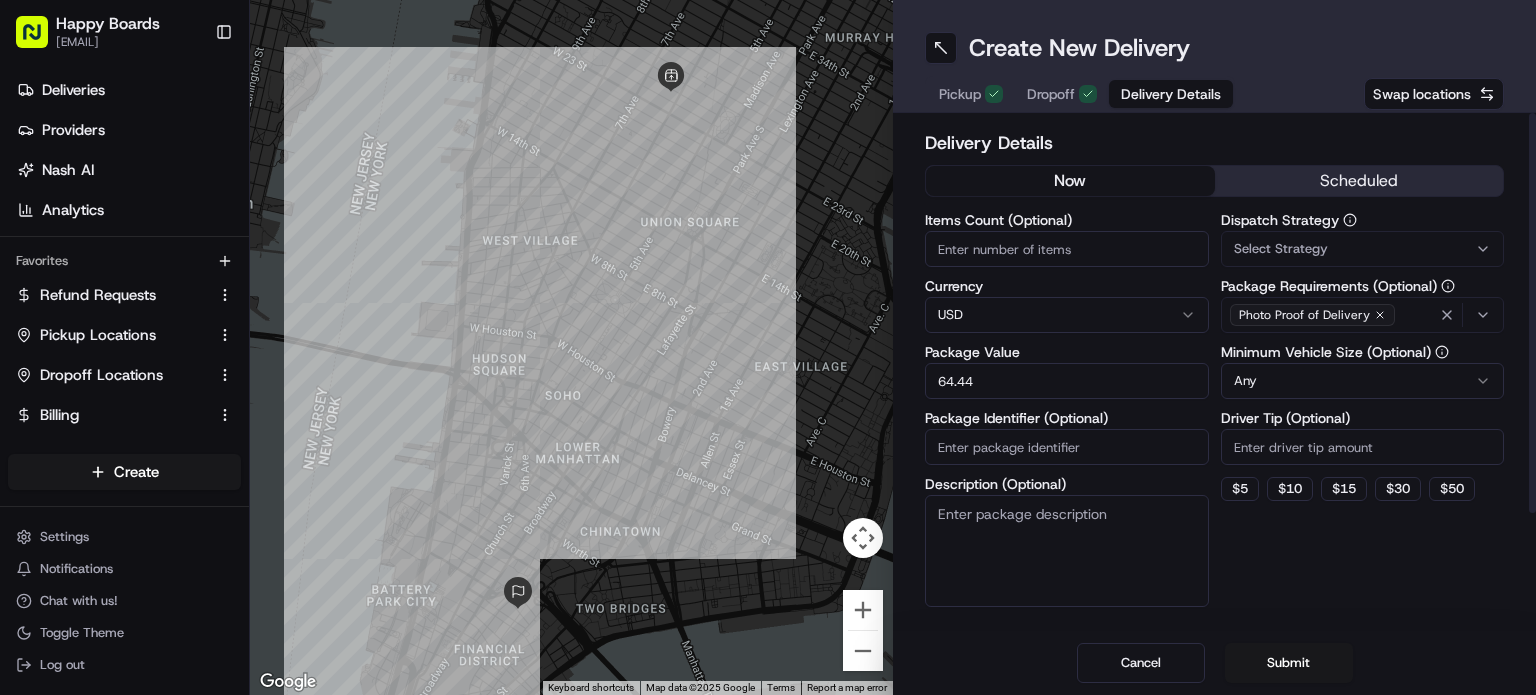 type on "64.44" 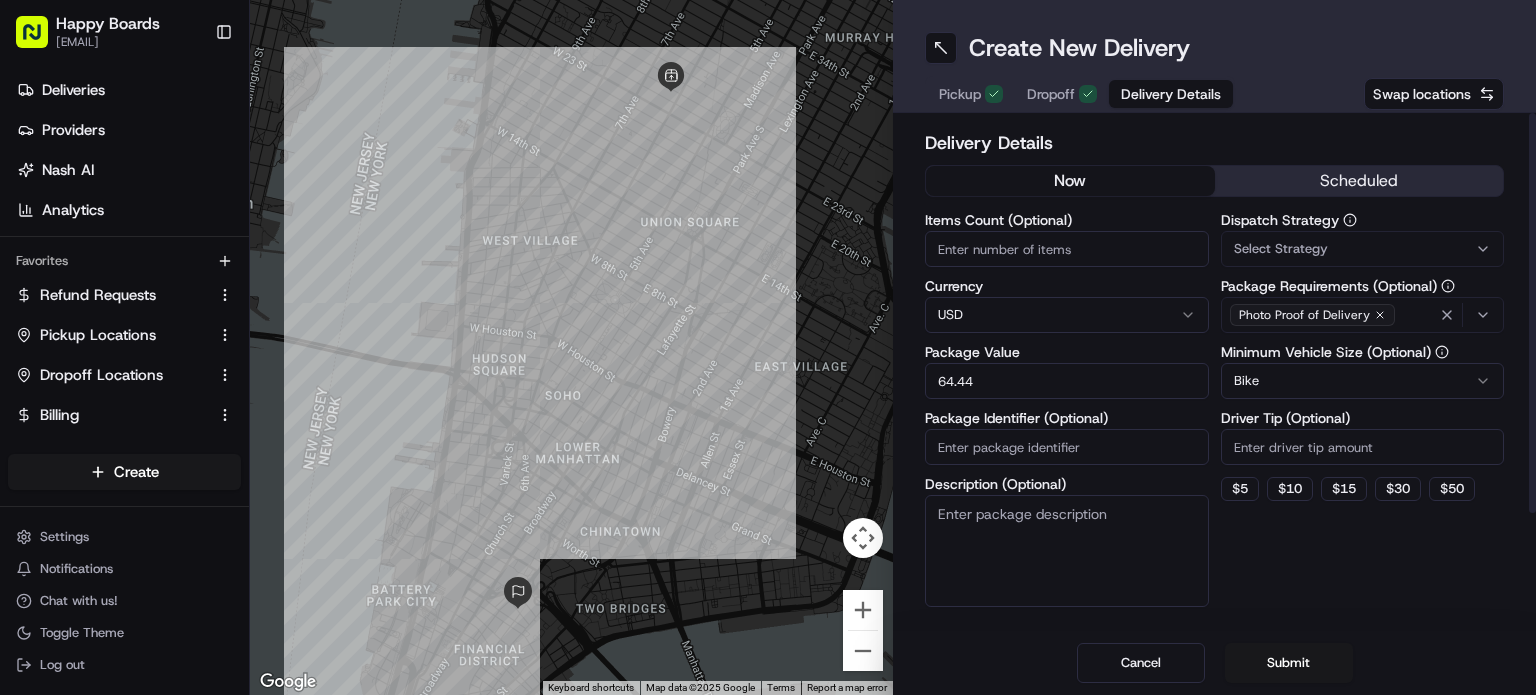 click on "Driver Tip (Optional)" at bounding box center [1363, 447] 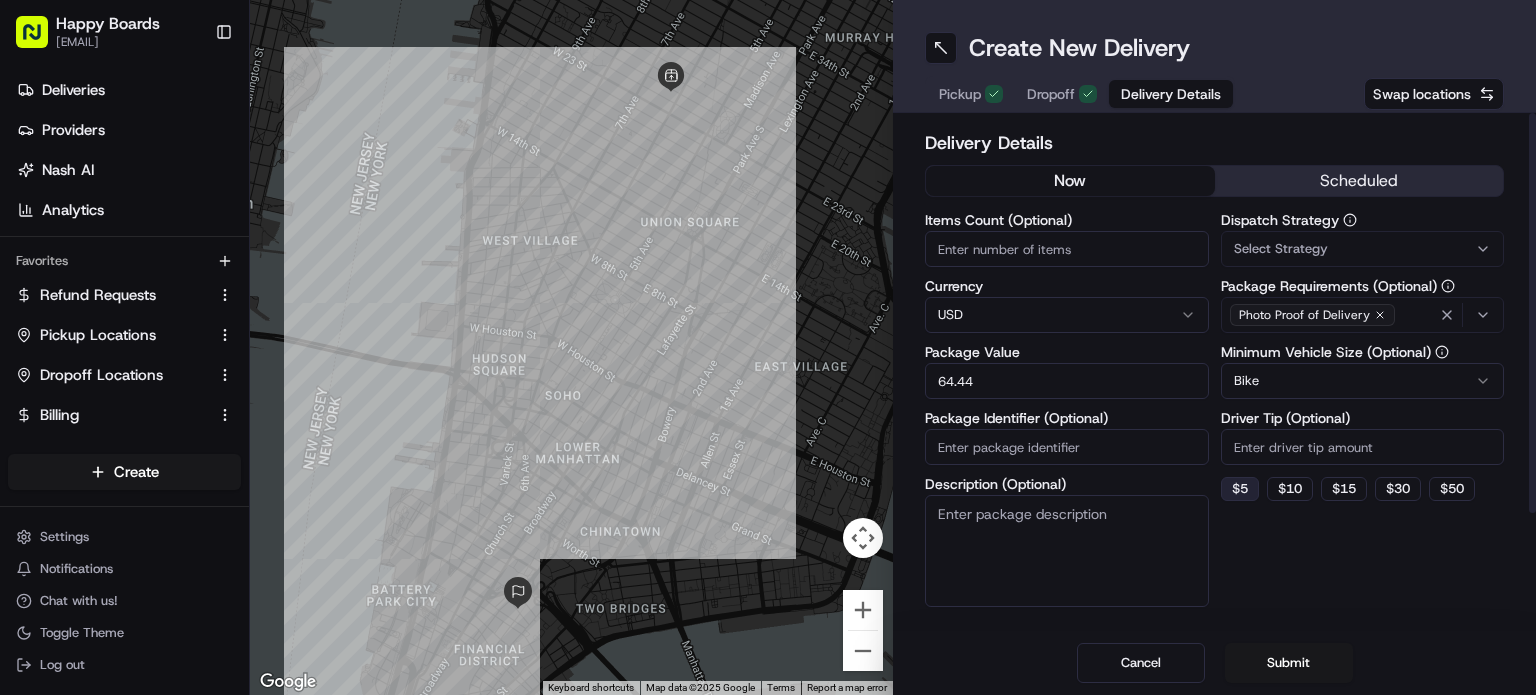 click on "$ 5" at bounding box center (1240, 489) 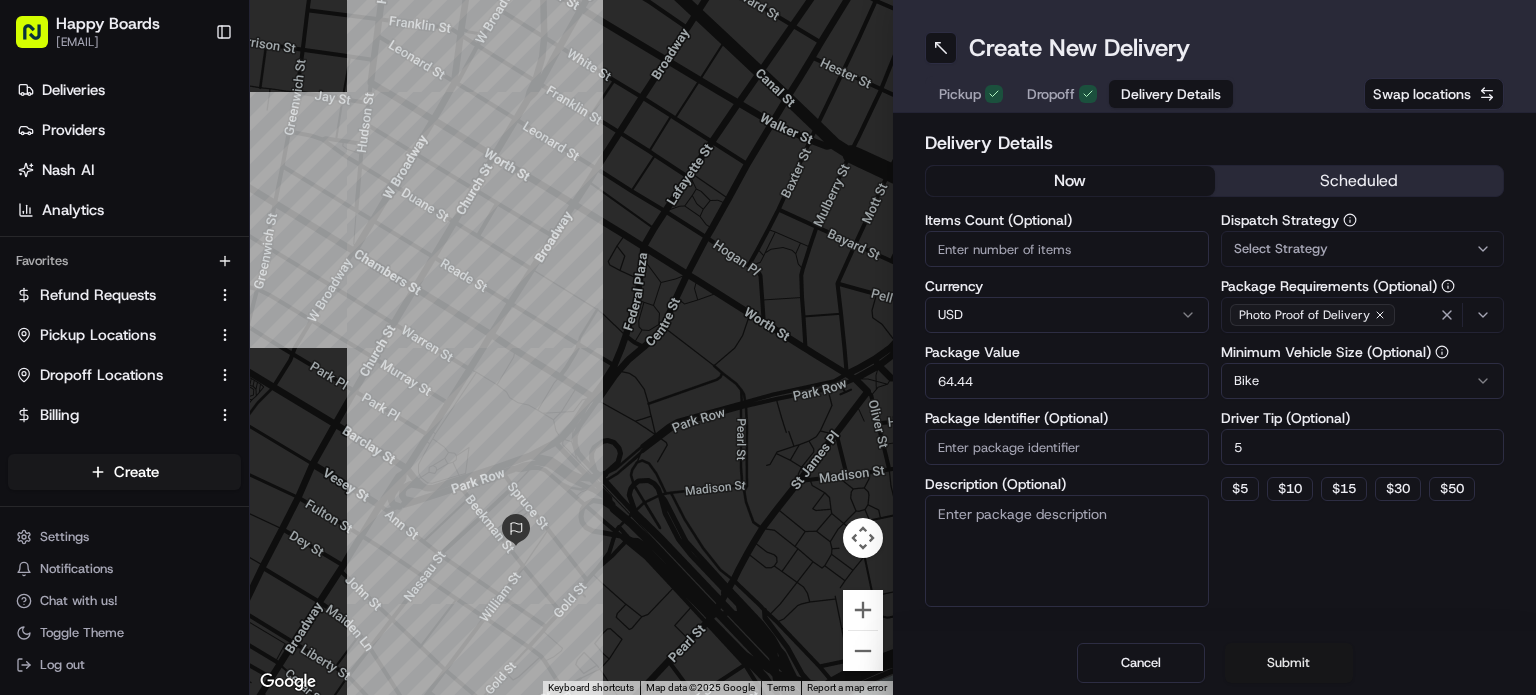 click on "Submit" at bounding box center [1289, 663] 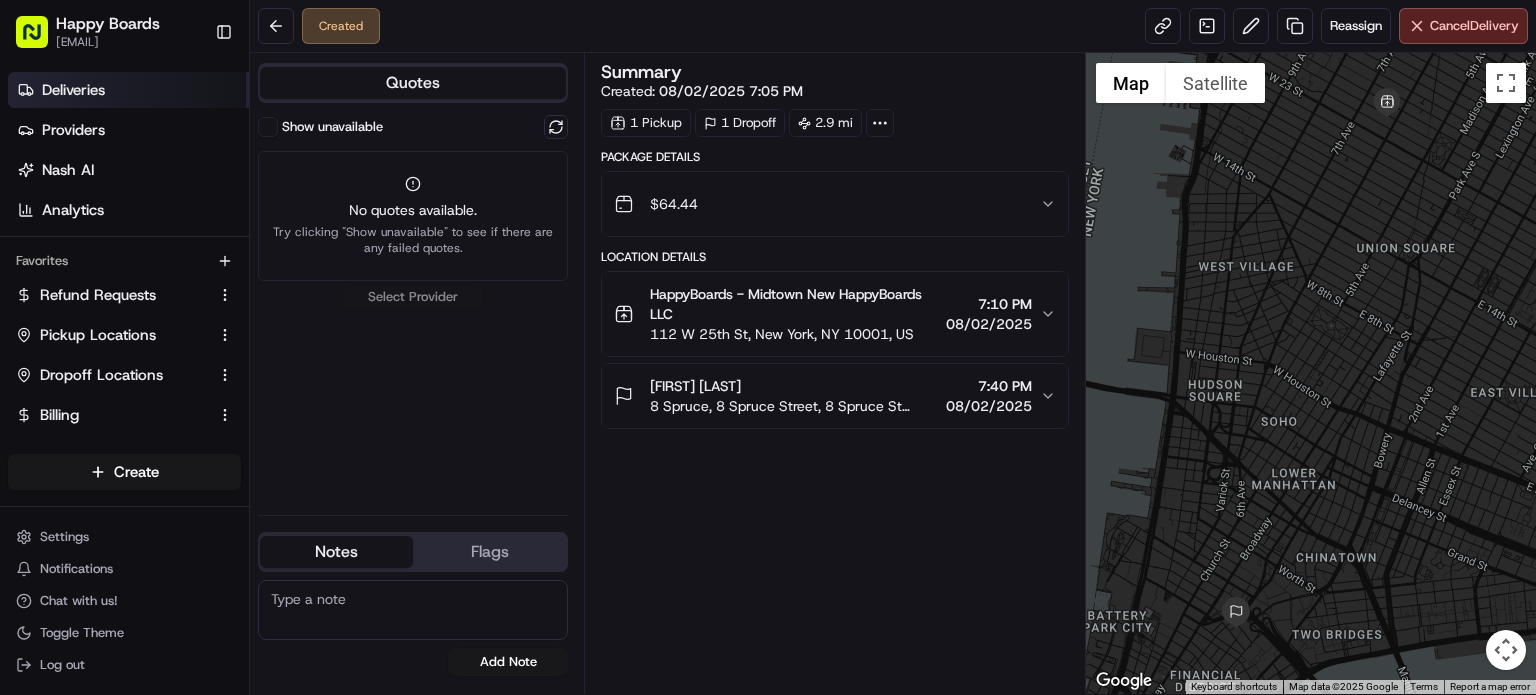 click on "Deliveries" at bounding box center [73, 90] 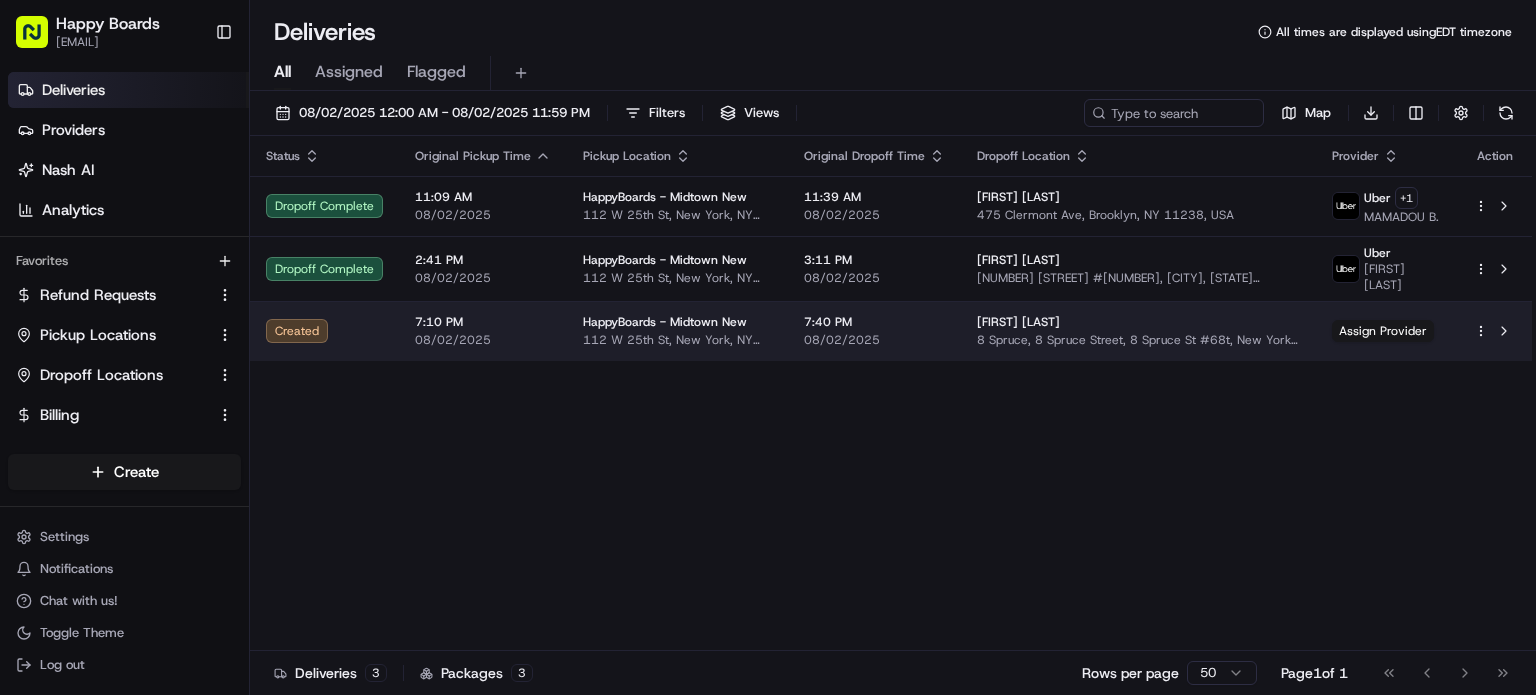 click on "Created" at bounding box center [324, 331] 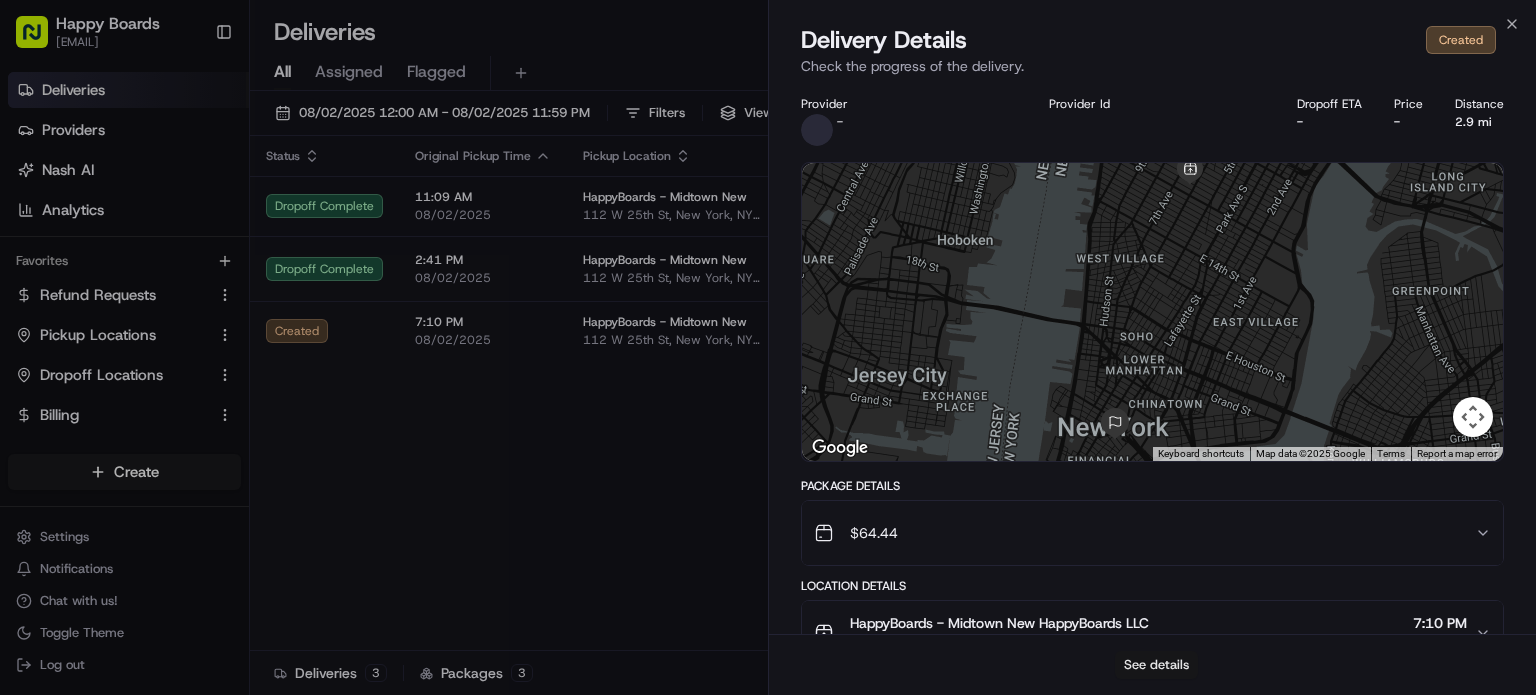 click on "See details" at bounding box center [1156, 665] 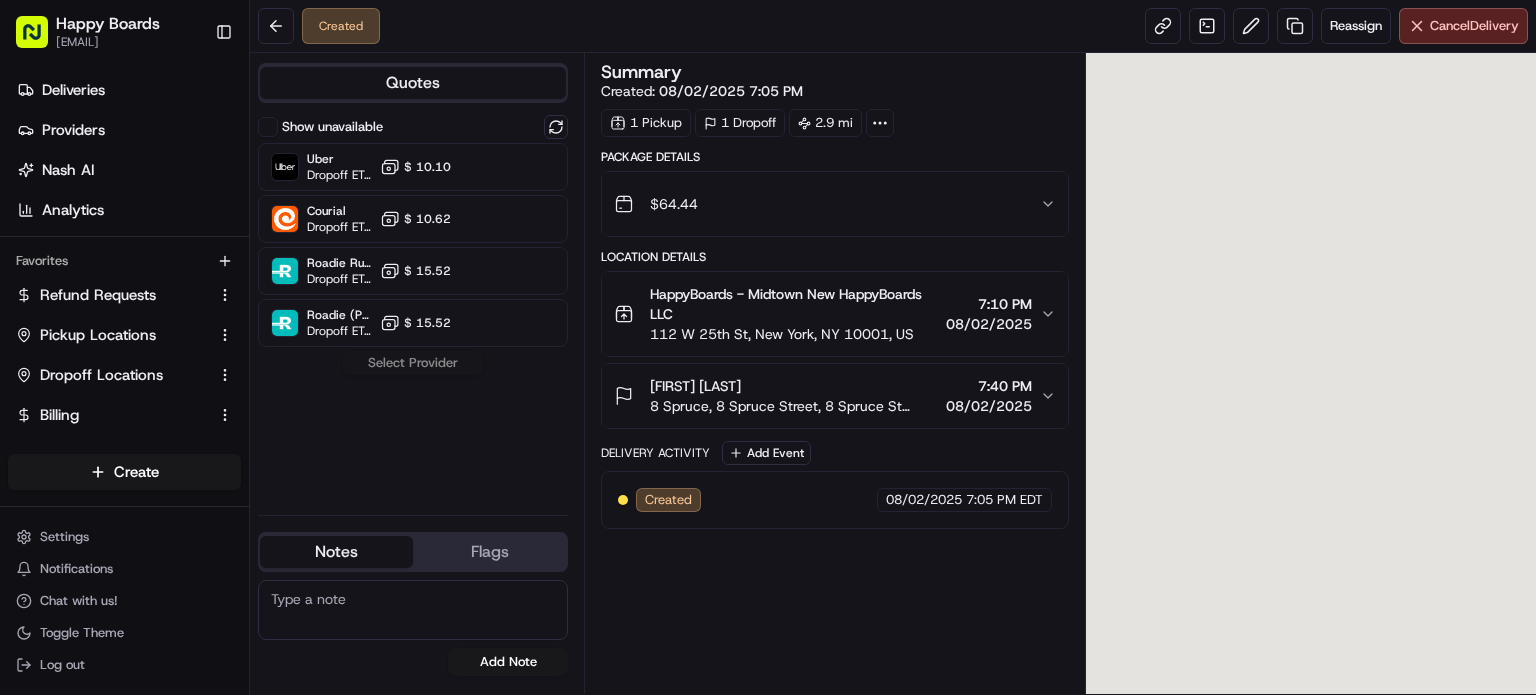 scroll, scrollTop: 0, scrollLeft: 0, axis: both 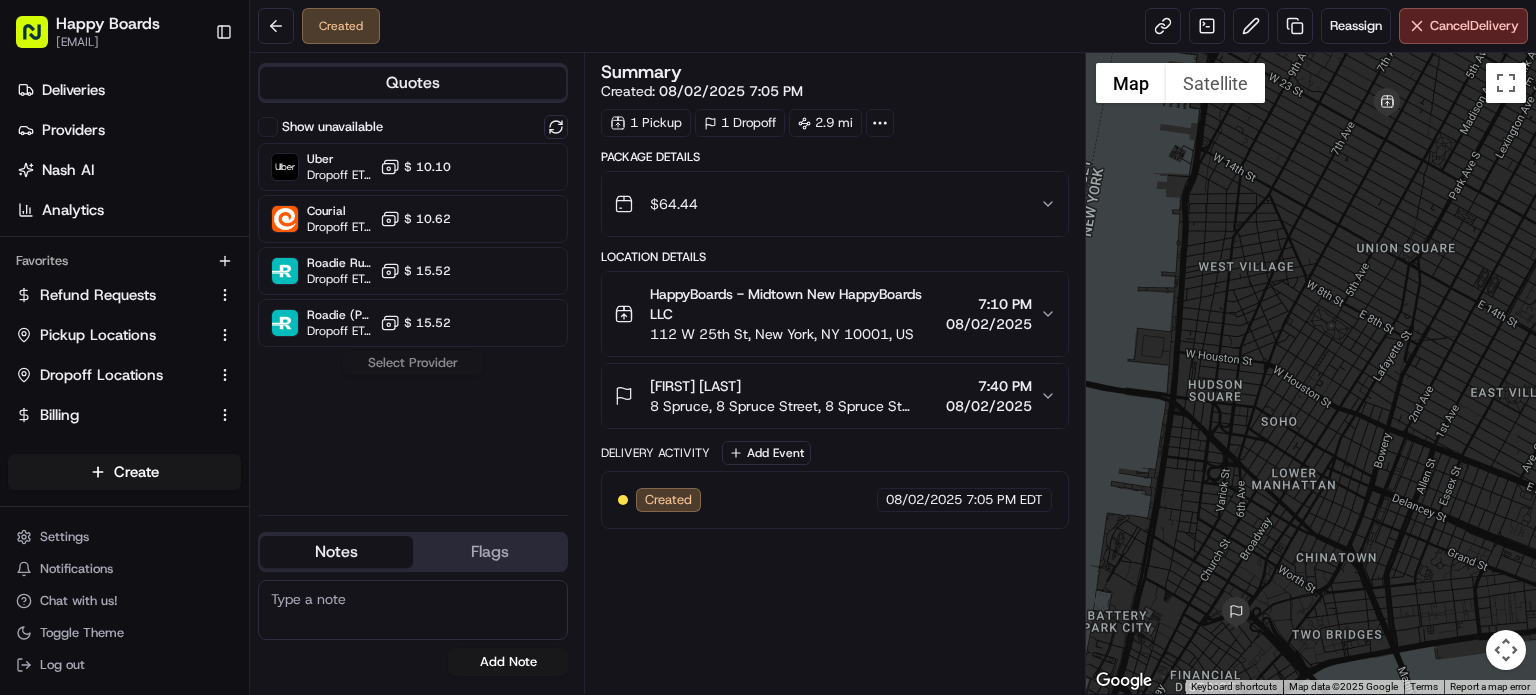 click 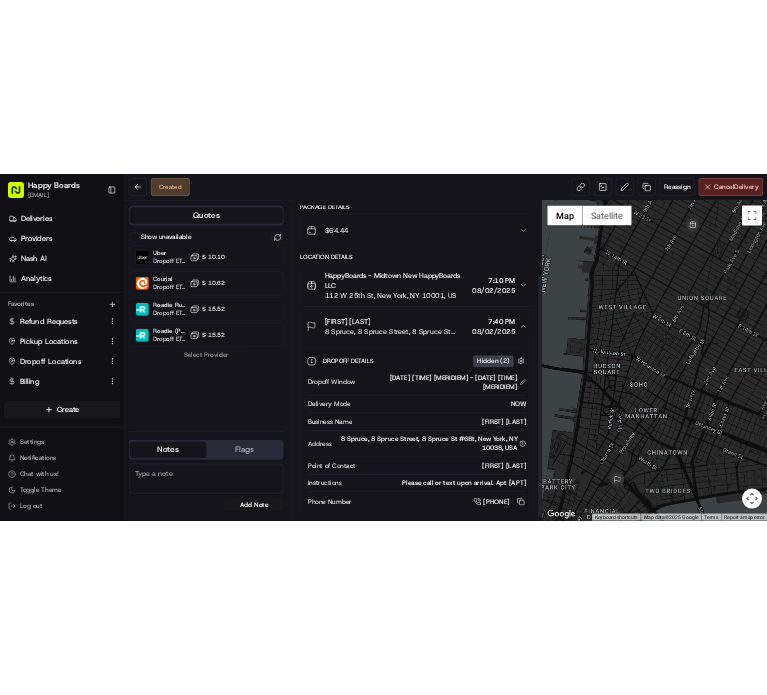scroll, scrollTop: 200, scrollLeft: 0, axis: vertical 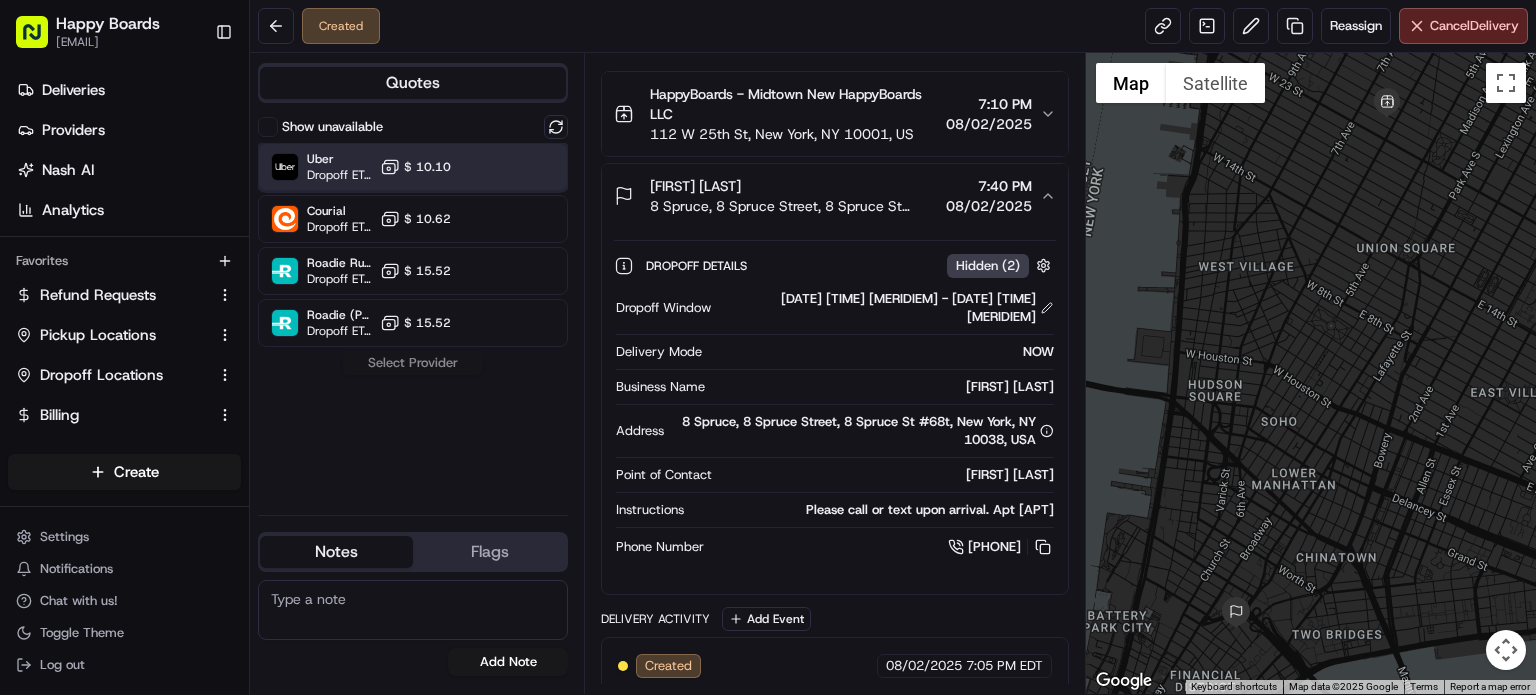 click on "Uber Dropoff ETA   43 minutes $   10.10" at bounding box center (413, 167) 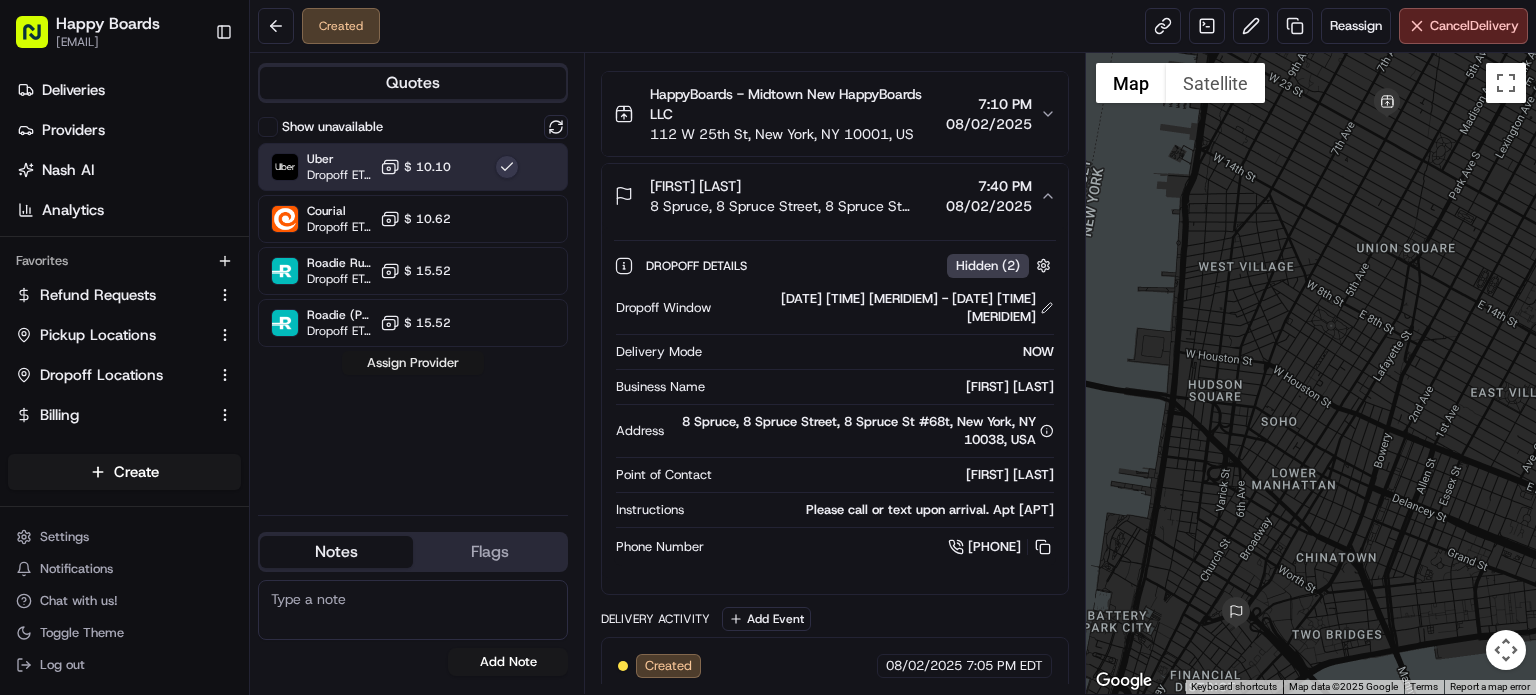 click on "Assign Provider" at bounding box center [413, 363] 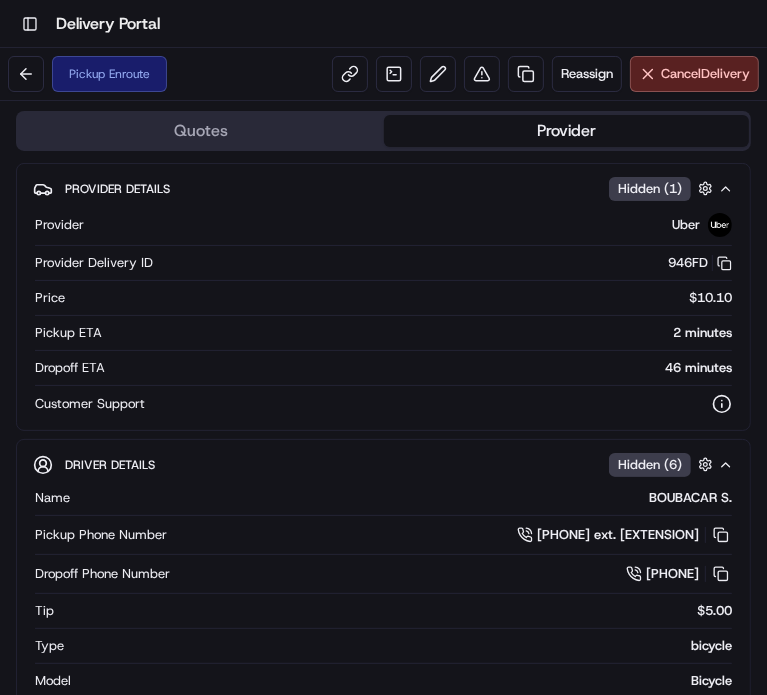 scroll, scrollTop: 0, scrollLeft: 0, axis: both 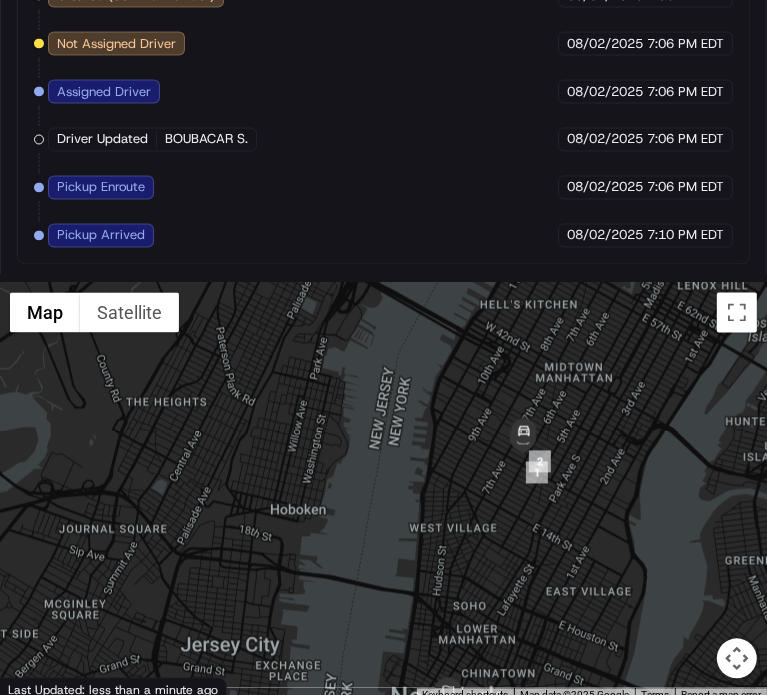 drag, startPoint x: 492, startPoint y: 382, endPoint x: 528, endPoint y: 535, distance: 157.17824 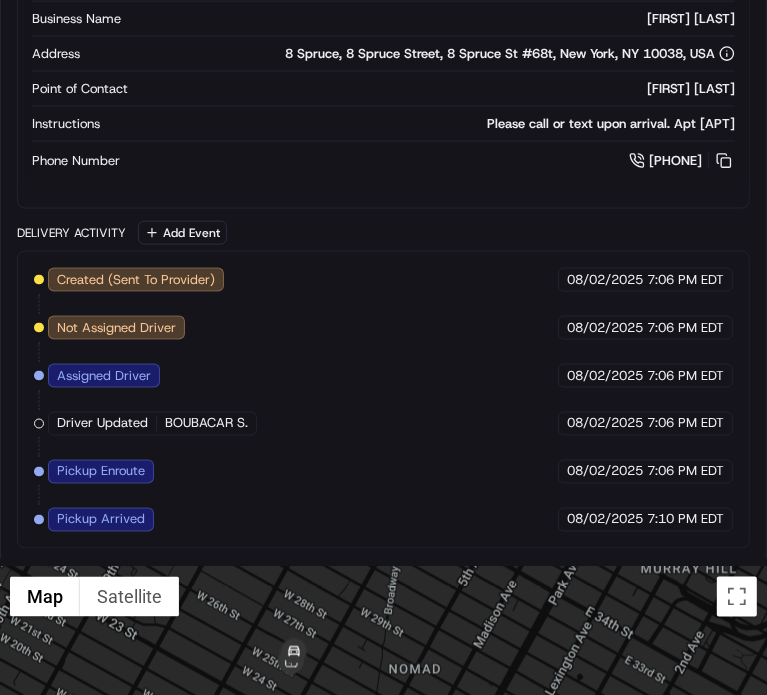scroll, scrollTop: 1500, scrollLeft: 0, axis: vertical 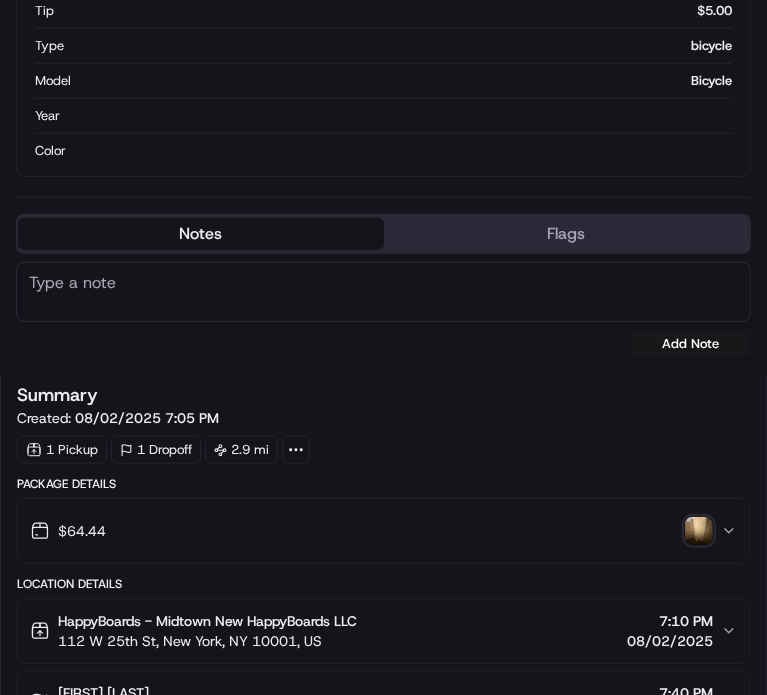 click at bounding box center [699, 531] 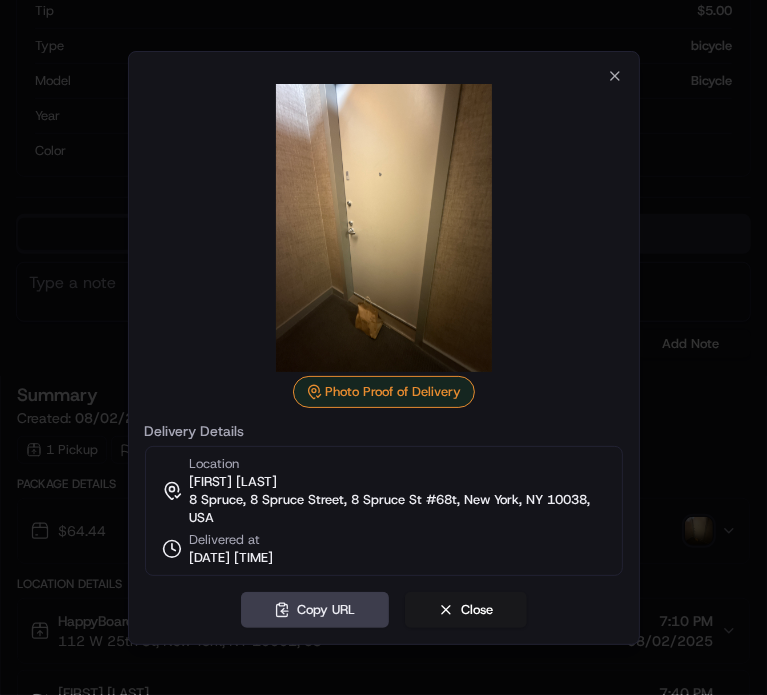 click at bounding box center (384, 228) 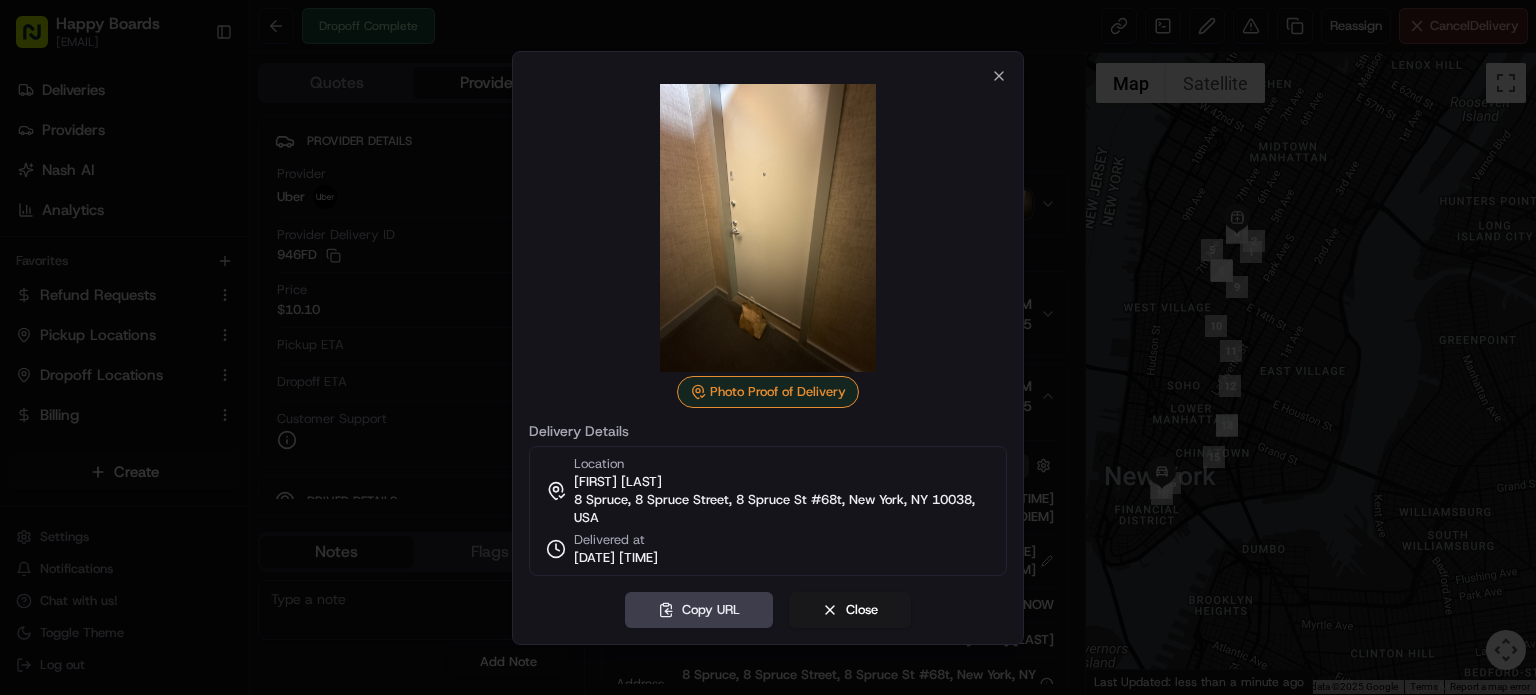 scroll, scrollTop: 0, scrollLeft: 0, axis: both 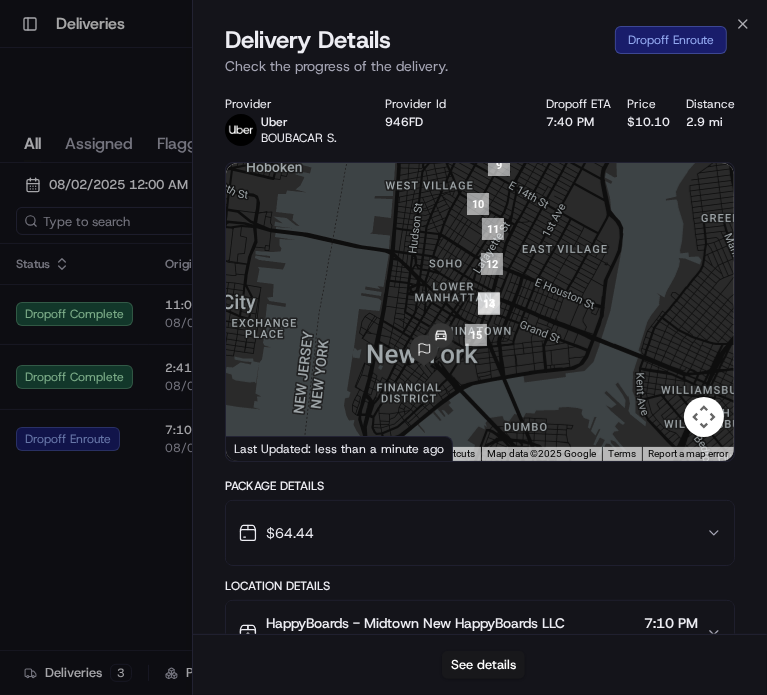 drag, startPoint x: 536, startPoint y: 271, endPoint x: 540, endPoint y: 222, distance: 49.162994 